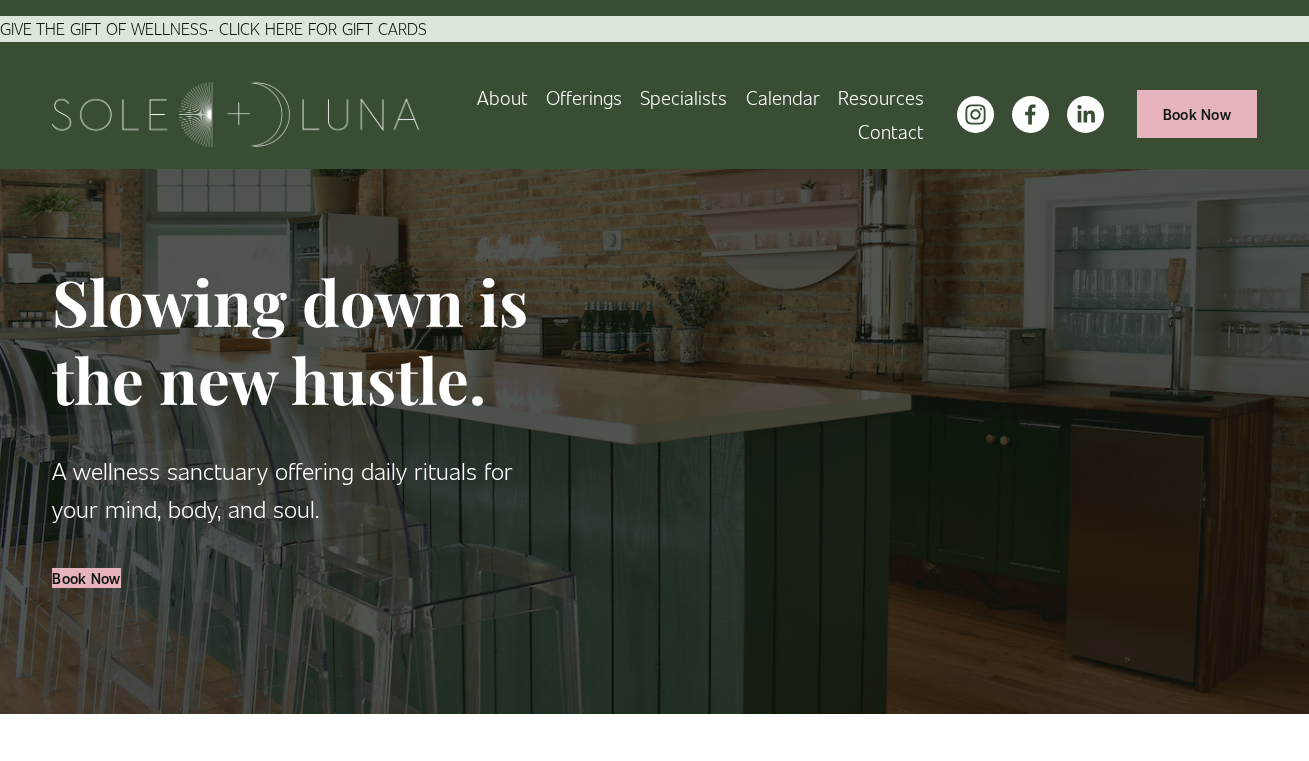 scroll, scrollTop: 0, scrollLeft: 0, axis: both 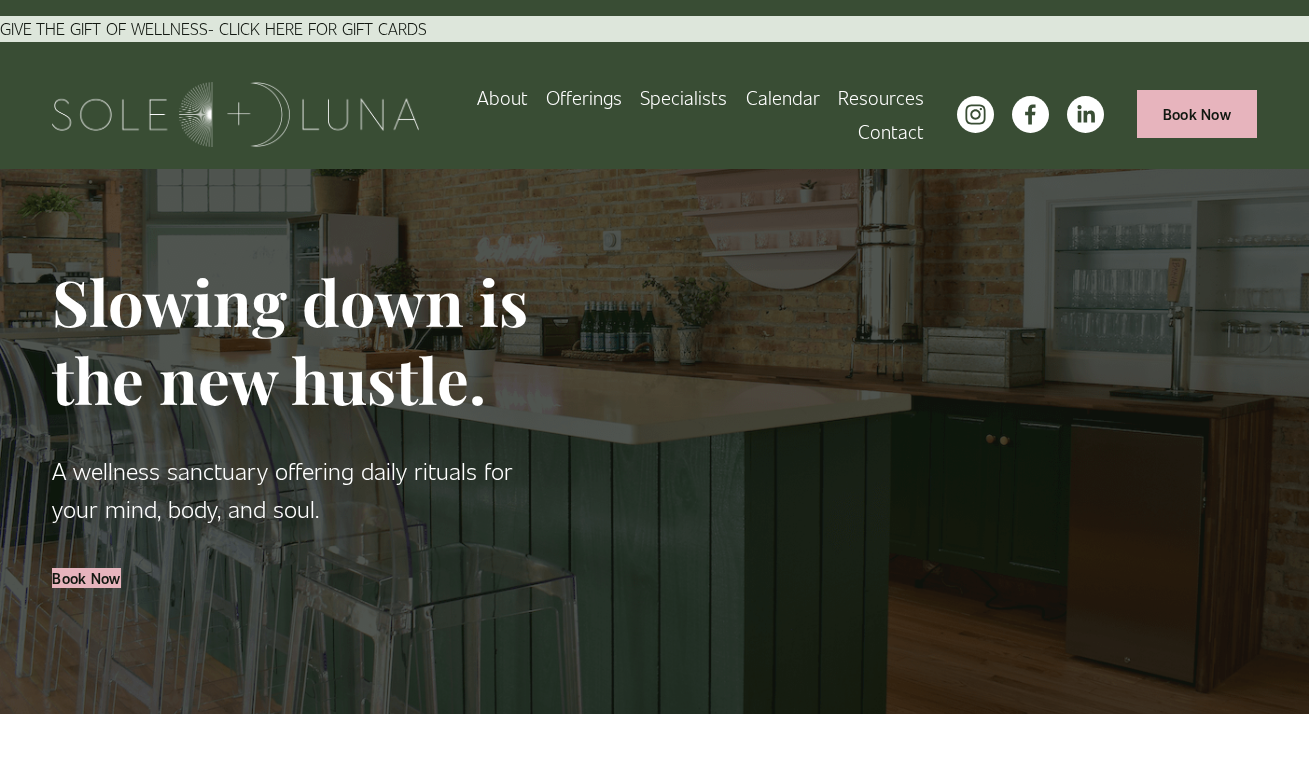 click on "About" at bounding box center [502, 97] 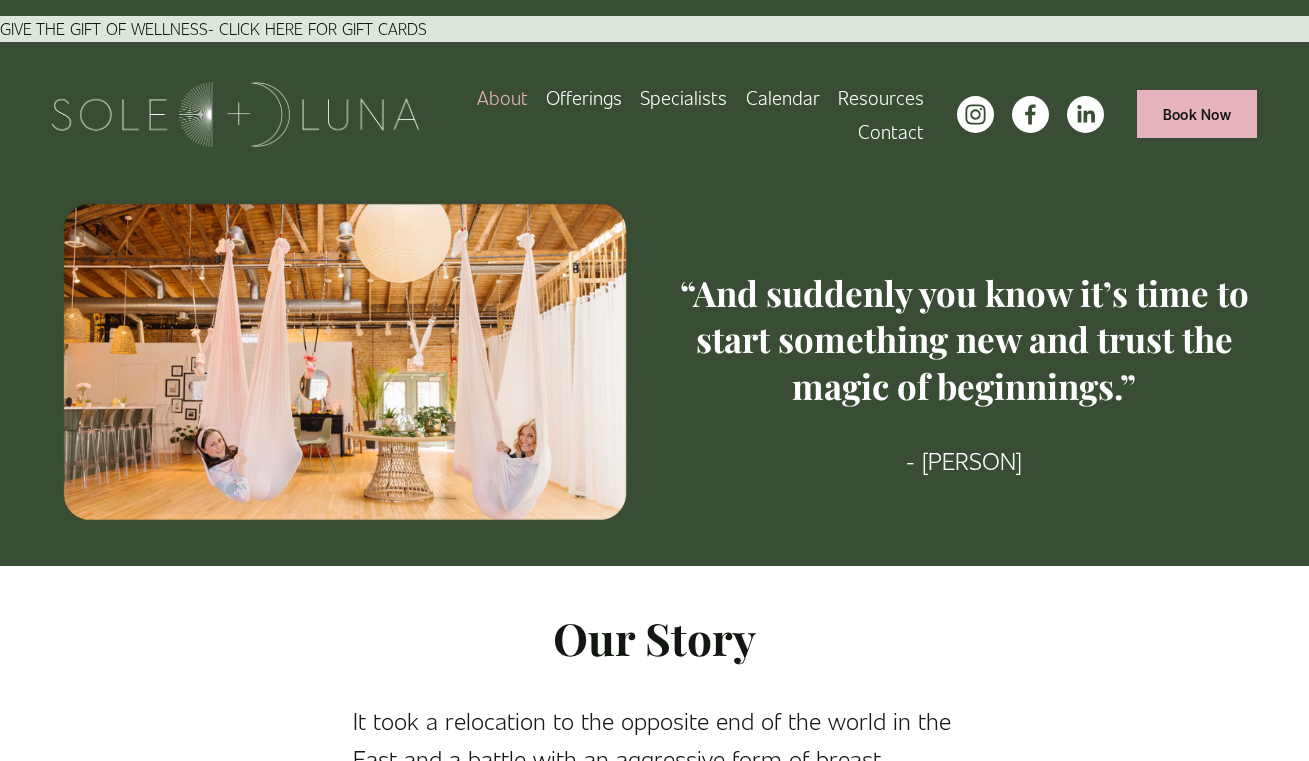 scroll, scrollTop: 0, scrollLeft: 0, axis: both 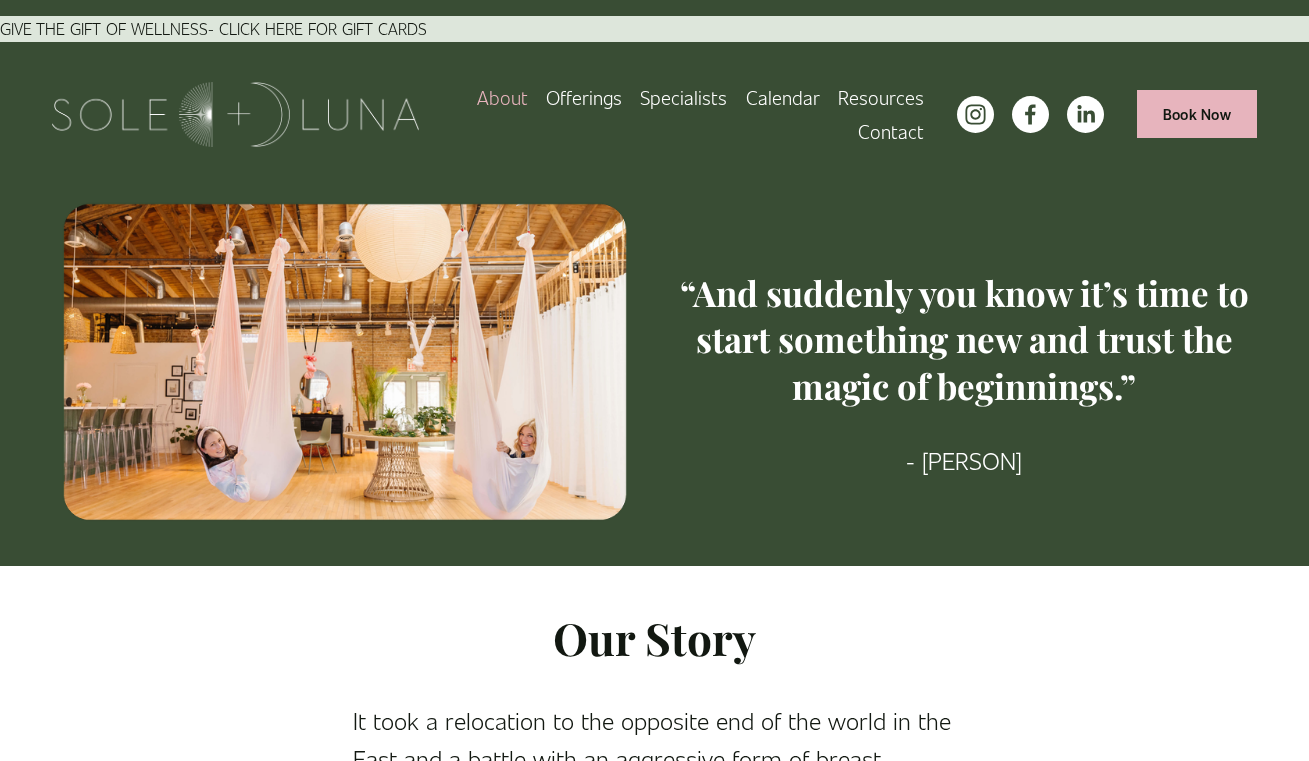 click on "Rituals" at bounding box center (0, 0) 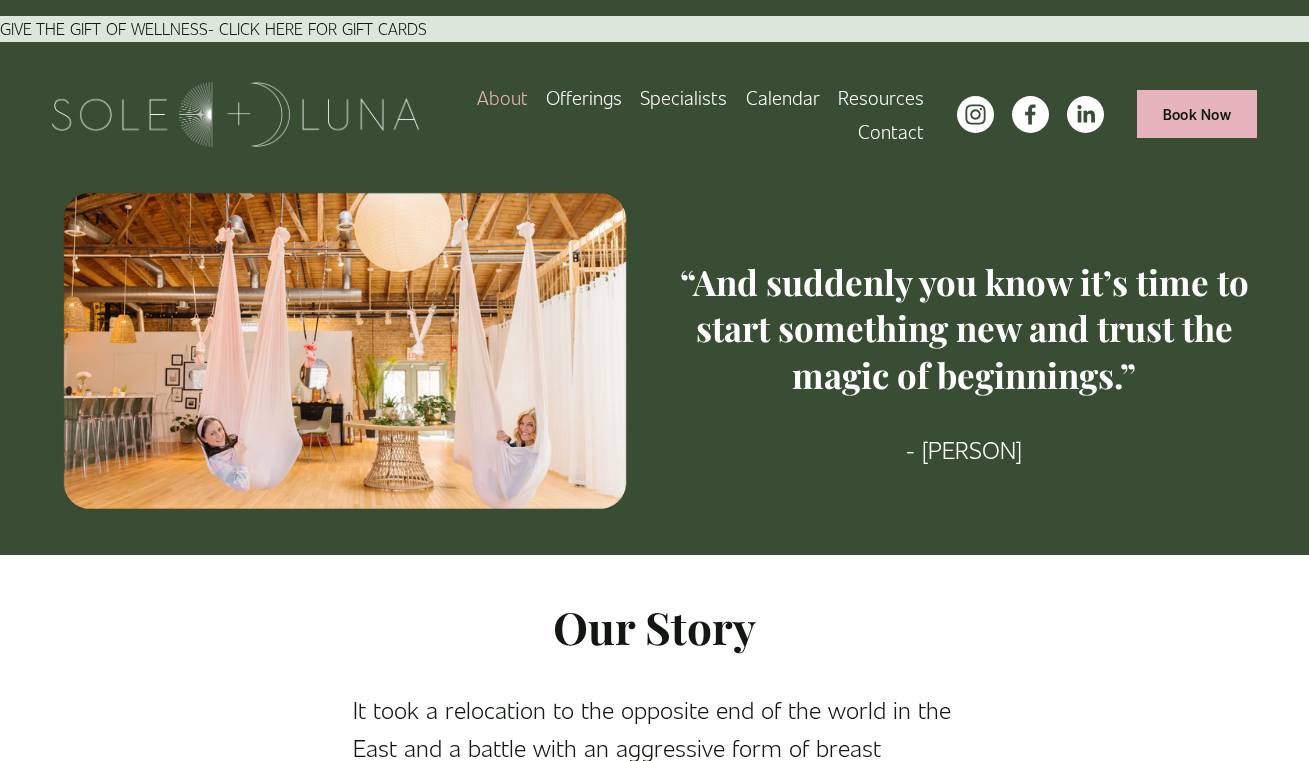 scroll, scrollTop: 13, scrollLeft: 0, axis: vertical 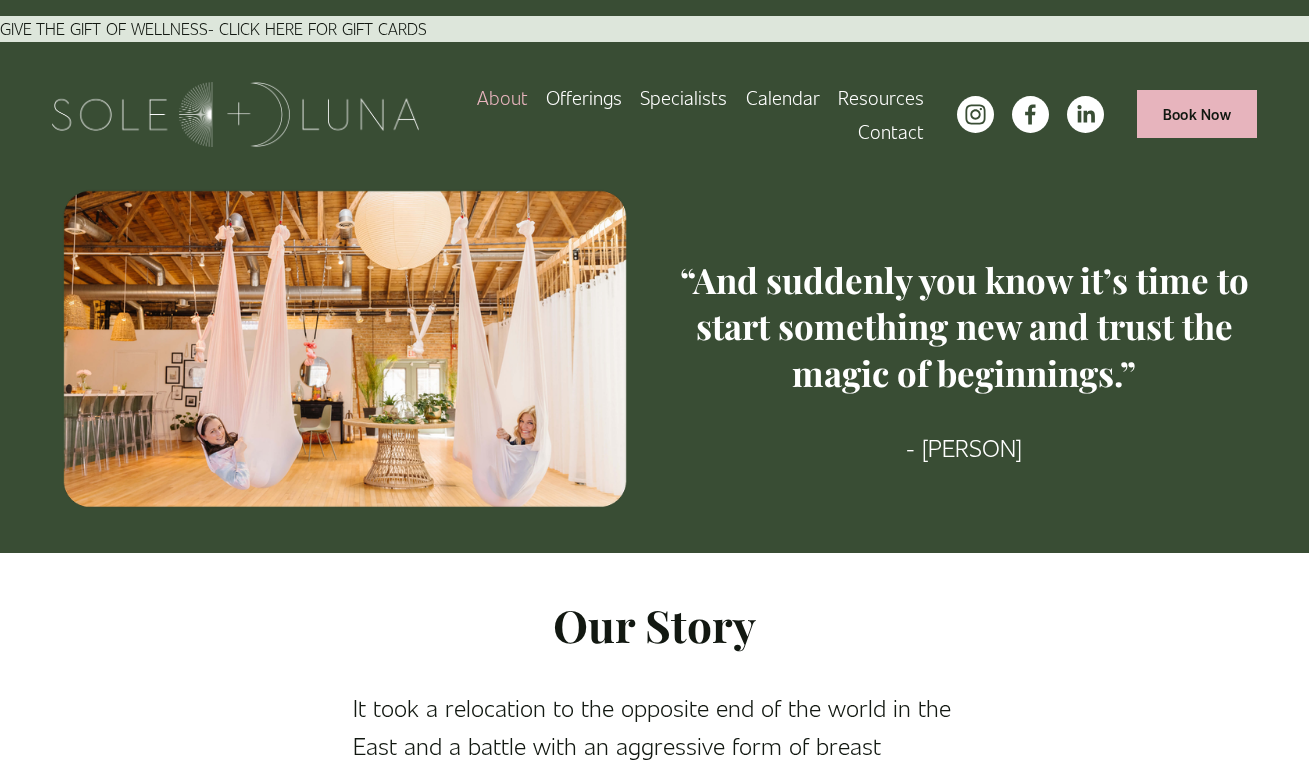 click on "SLW RETREAT 2025" at bounding box center [0, 0] 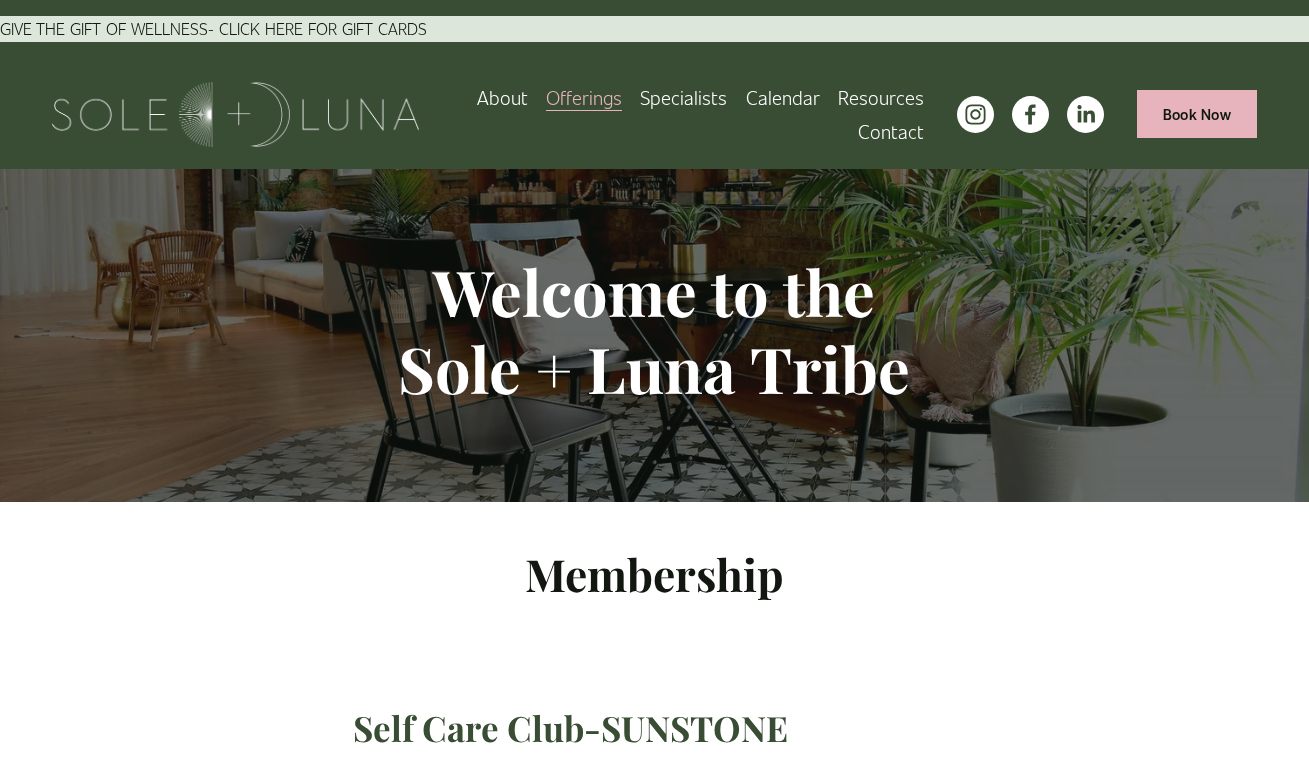 scroll, scrollTop: 0, scrollLeft: 0, axis: both 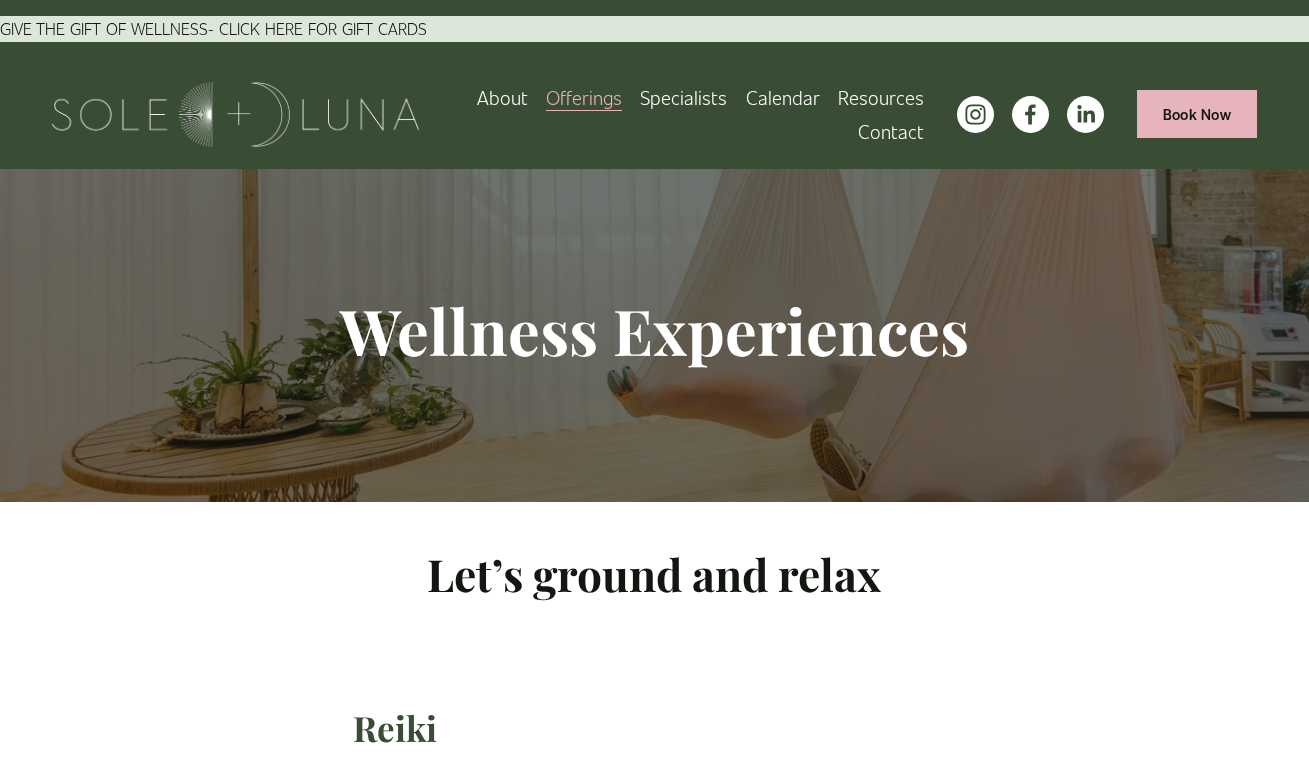 click on "Specialists" at bounding box center [683, 97] 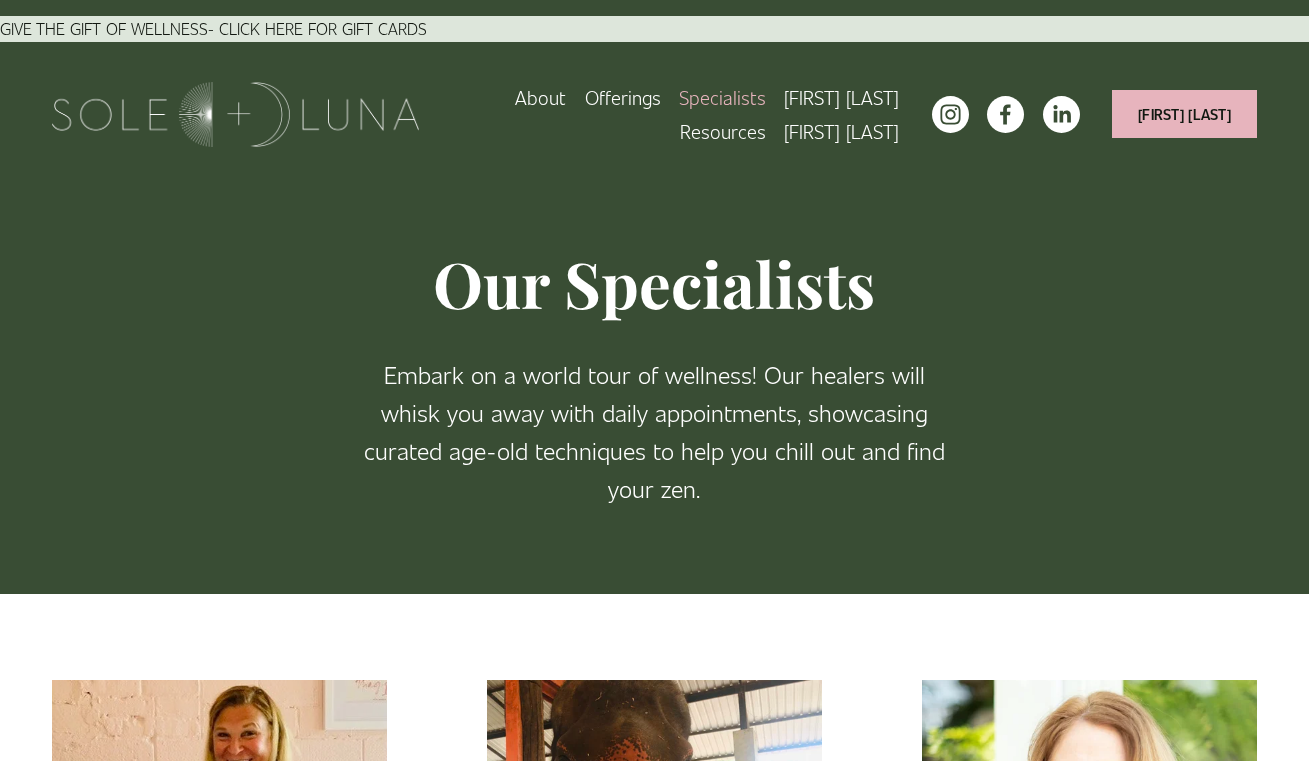 scroll, scrollTop: 0, scrollLeft: 0, axis: both 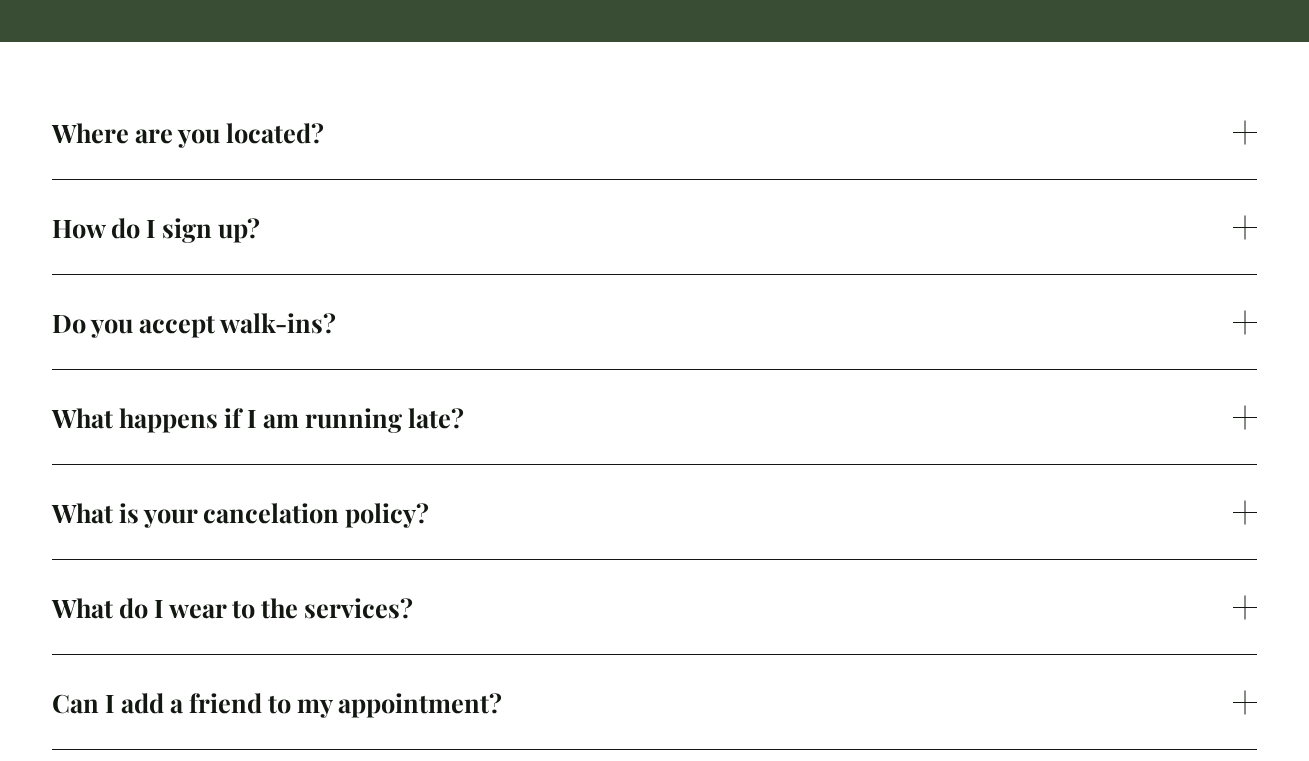 click at bounding box center (1245, 132) 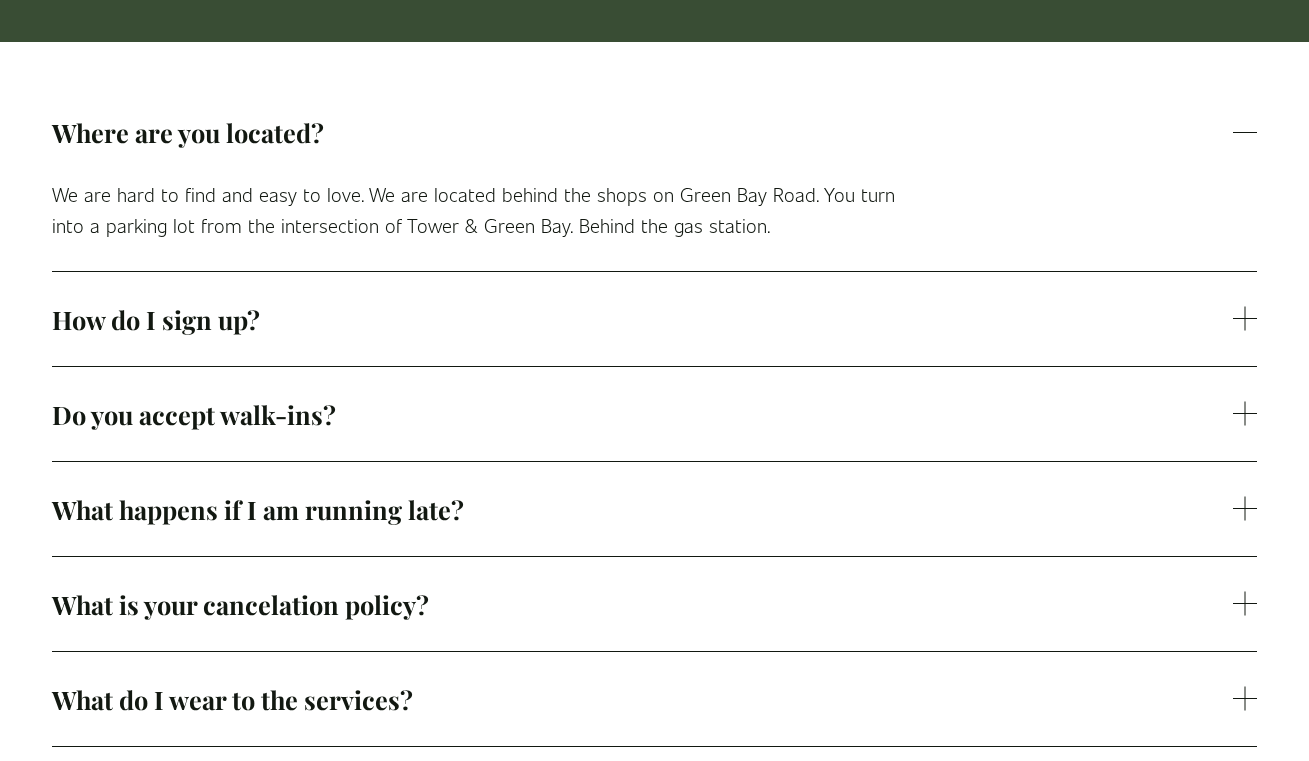 click at bounding box center (1245, 132) 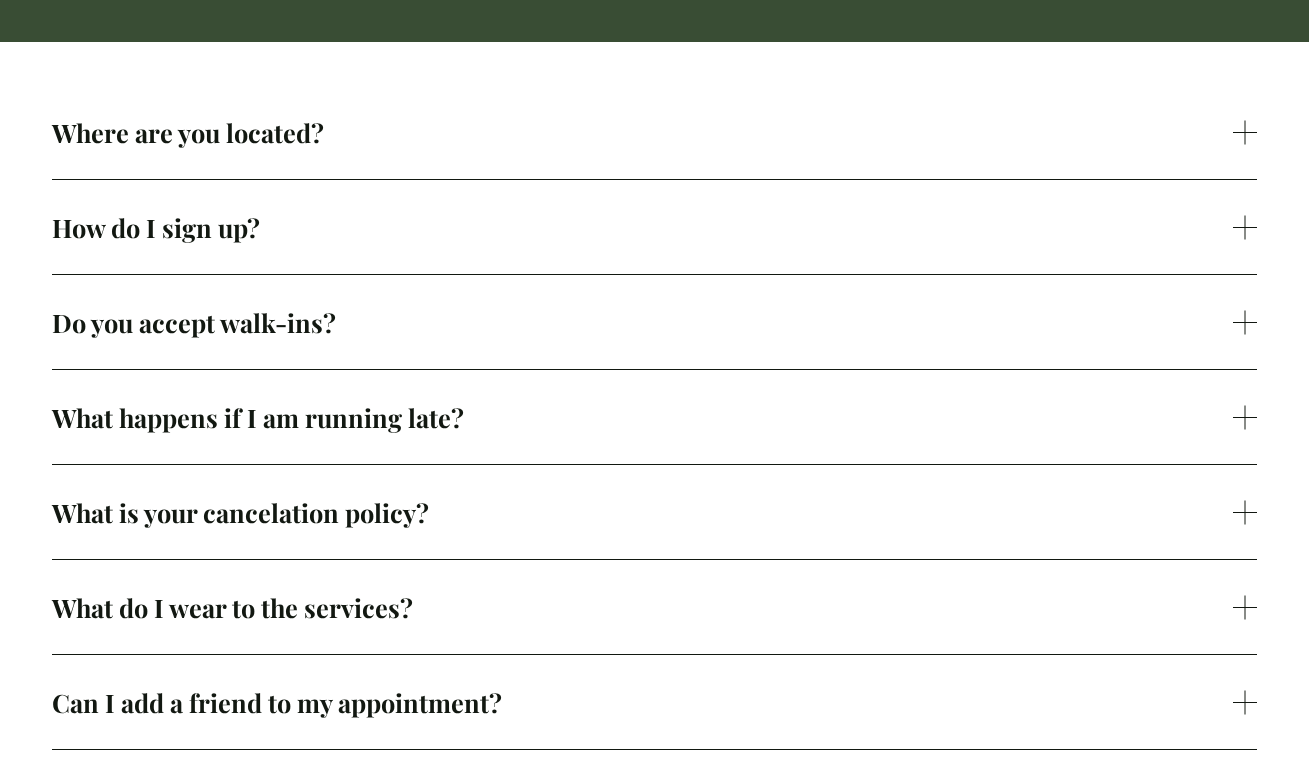 click at bounding box center (1245, 227) 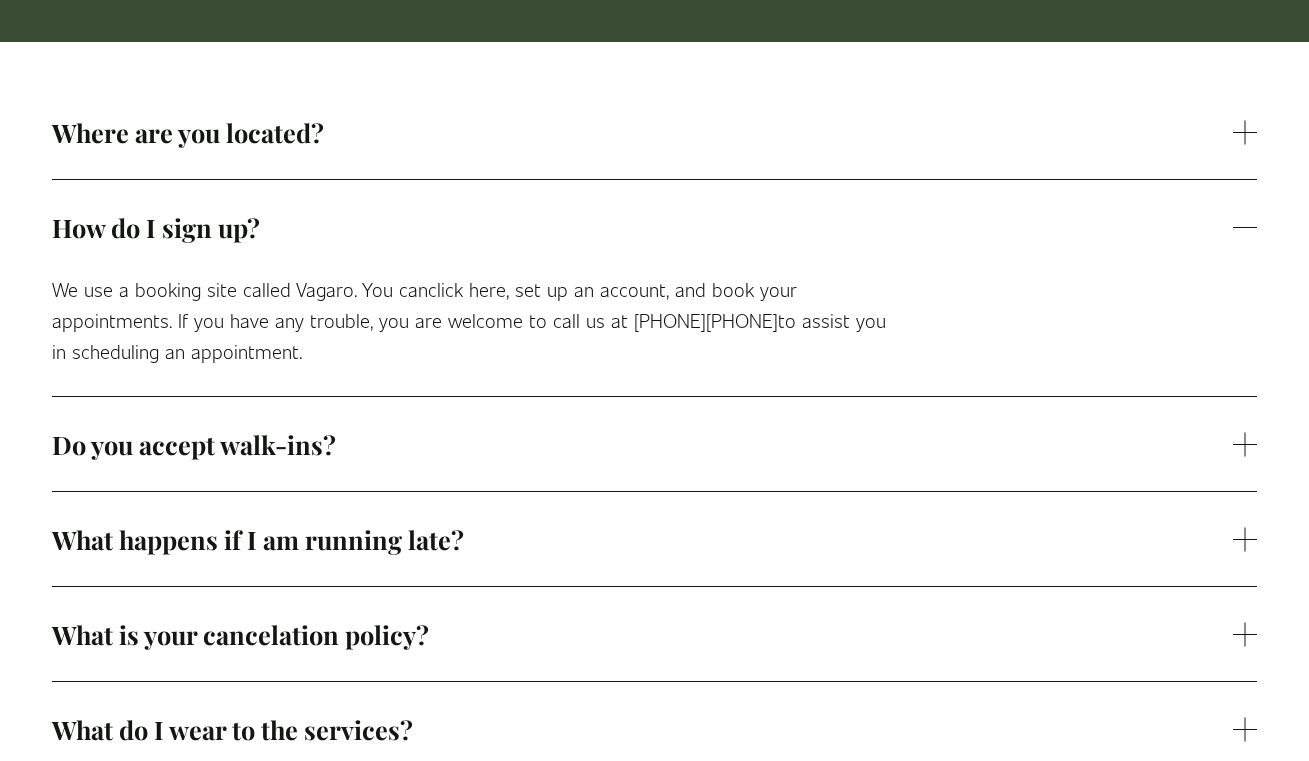 click at bounding box center (1245, 227) 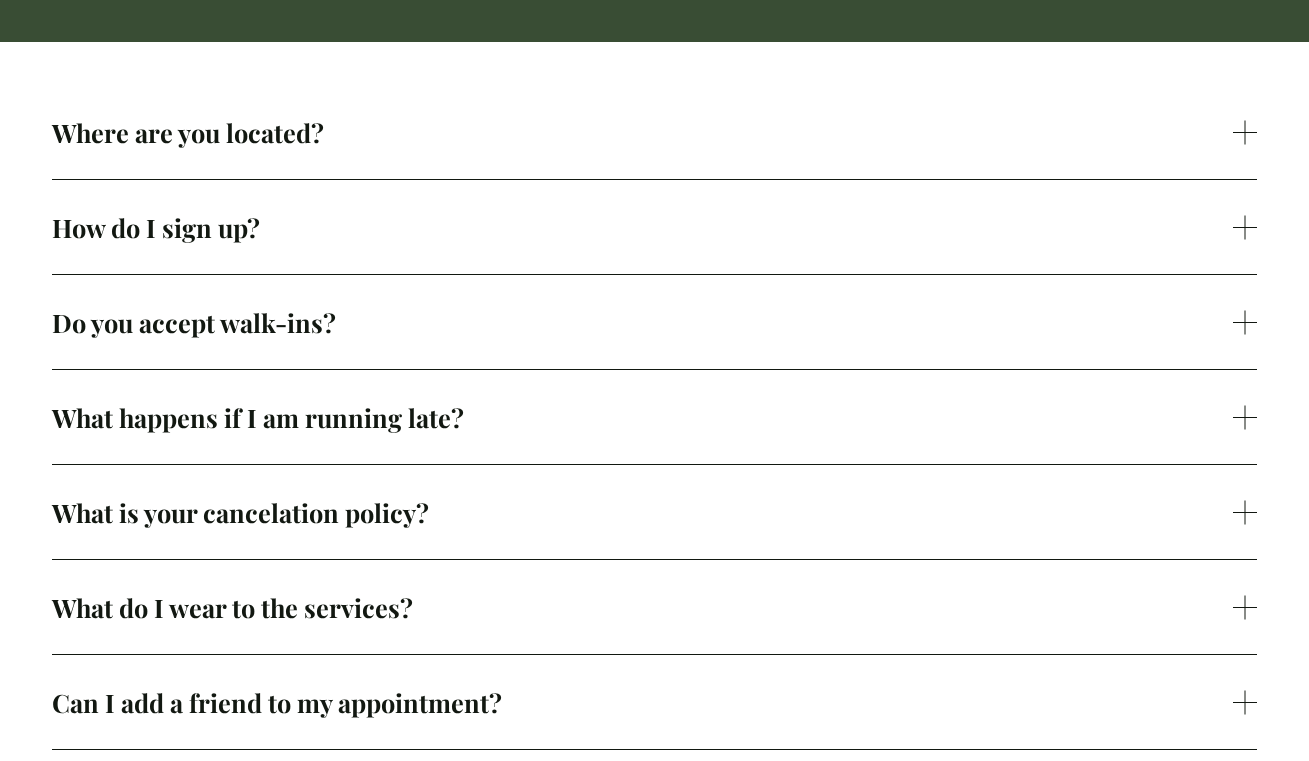 click at bounding box center [1245, 322] 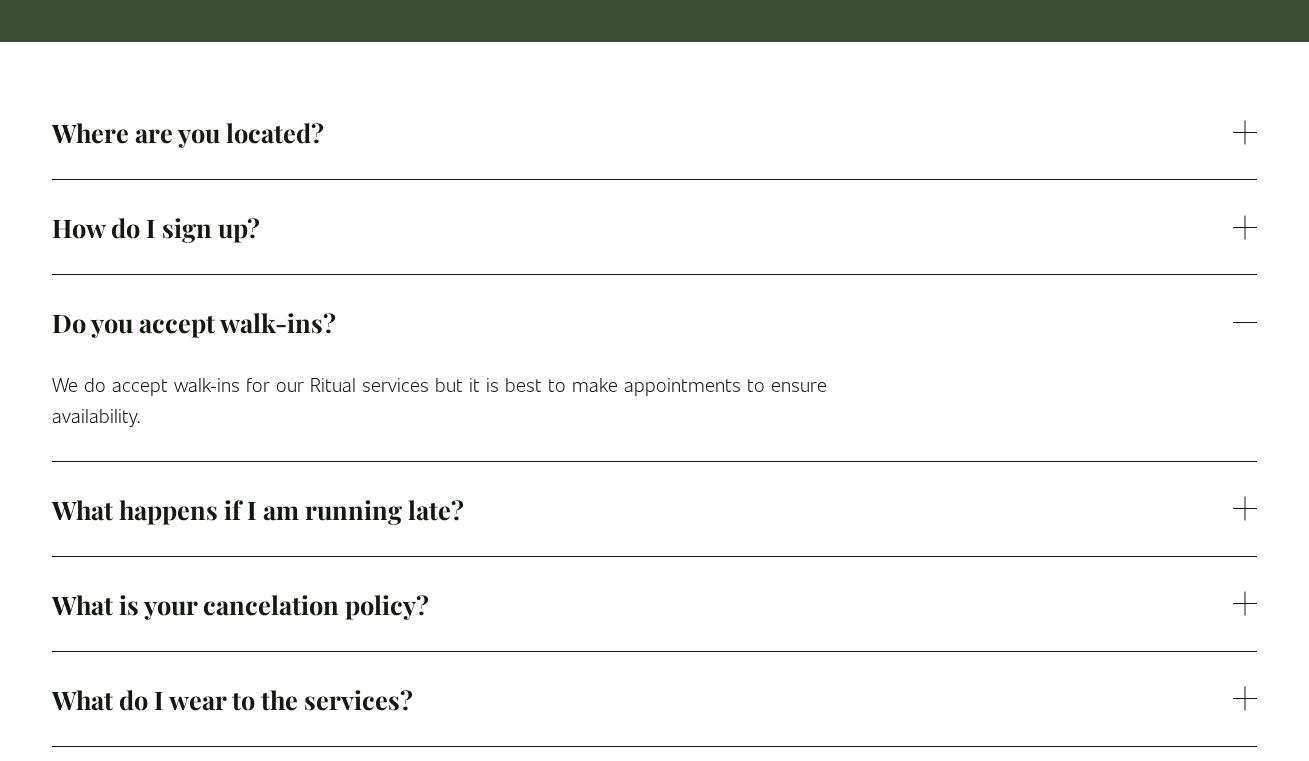 click at bounding box center (1245, 322) 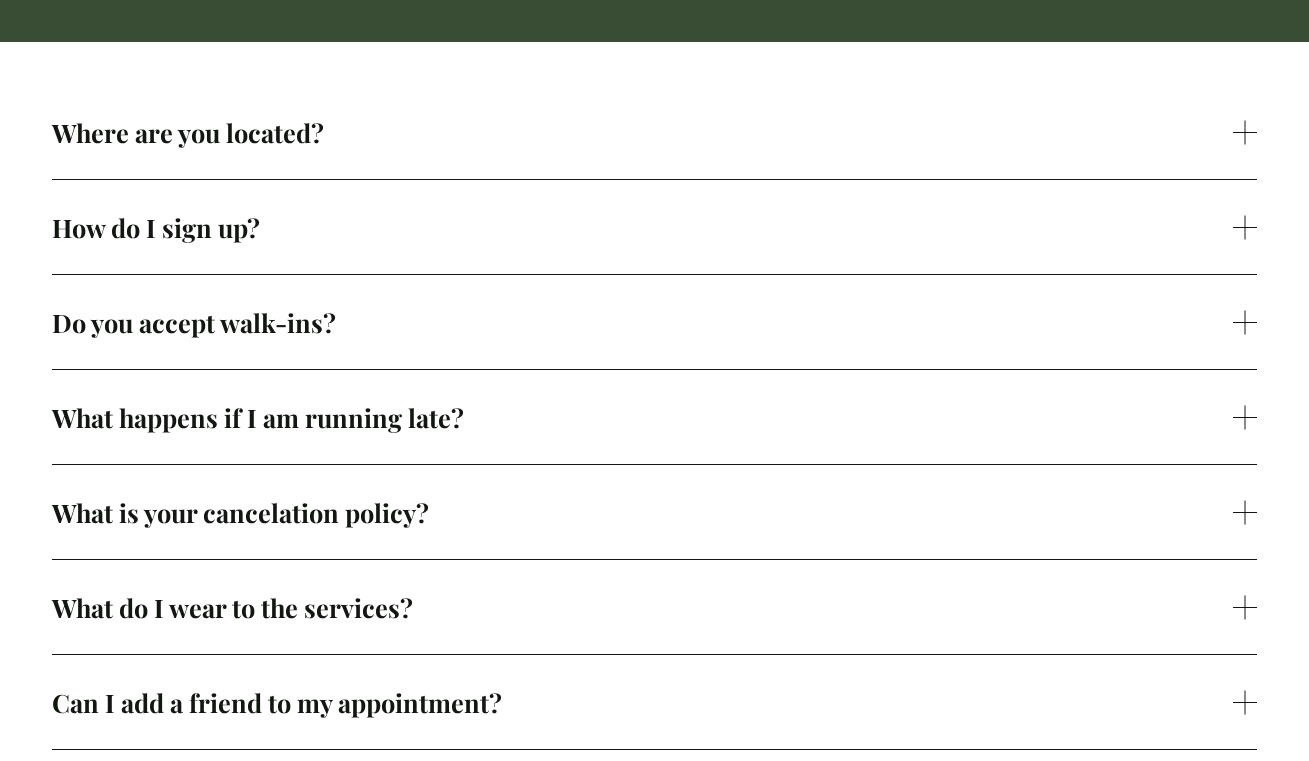 click at bounding box center (1245, 417) 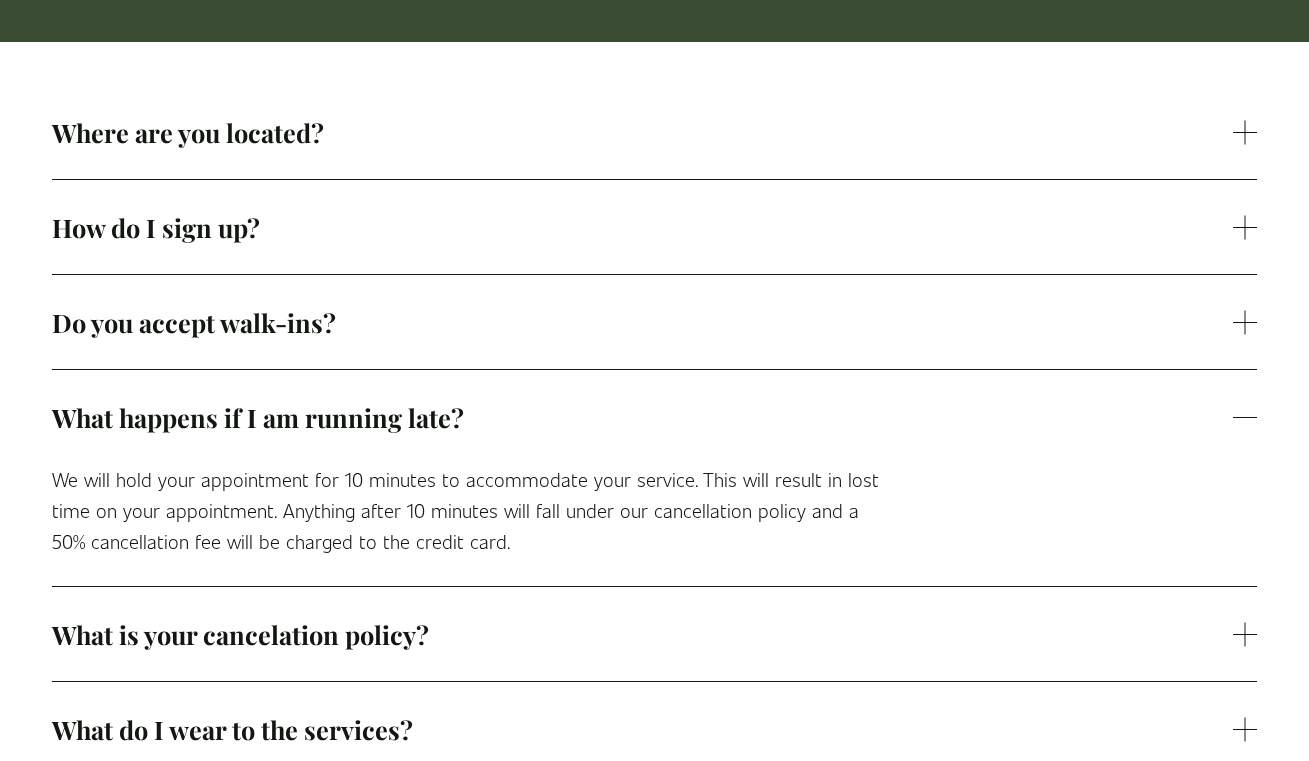 click at bounding box center (1245, 417) 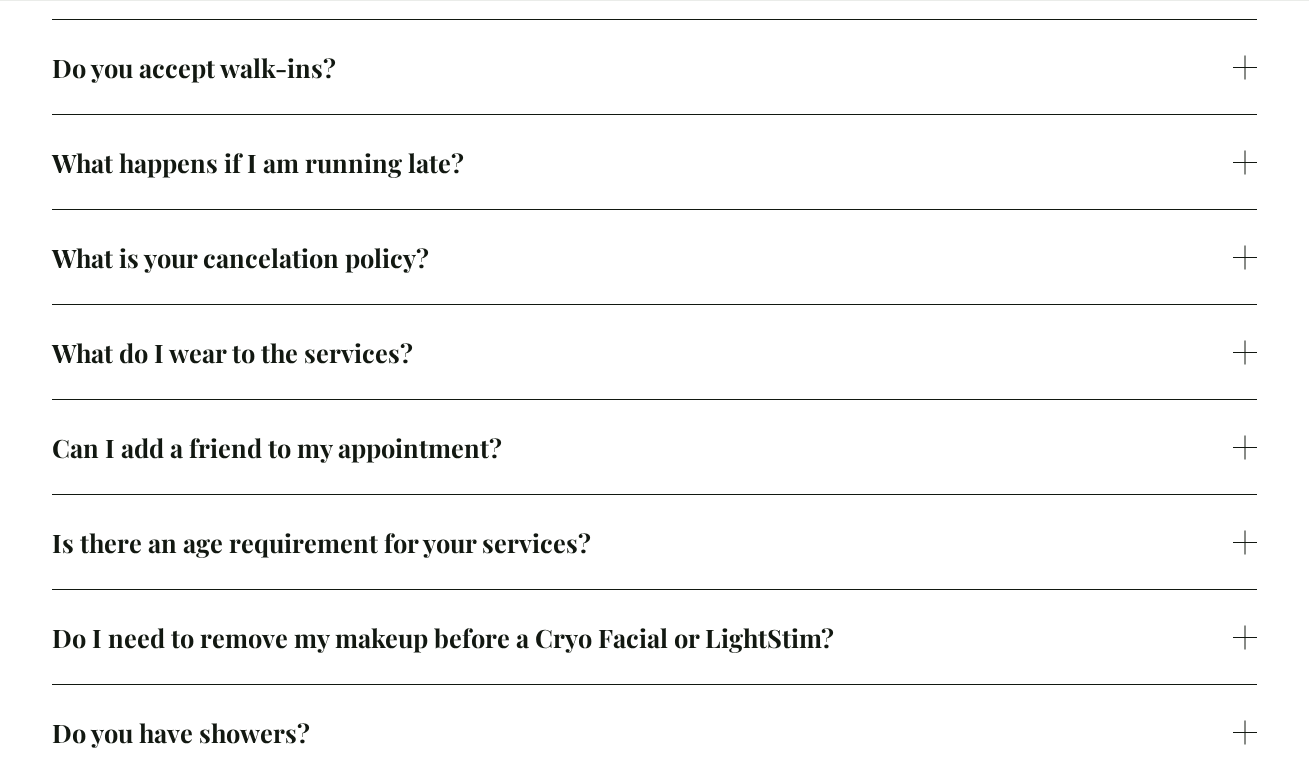 scroll, scrollTop: 725, scrollLeft: 0, axis: vertical 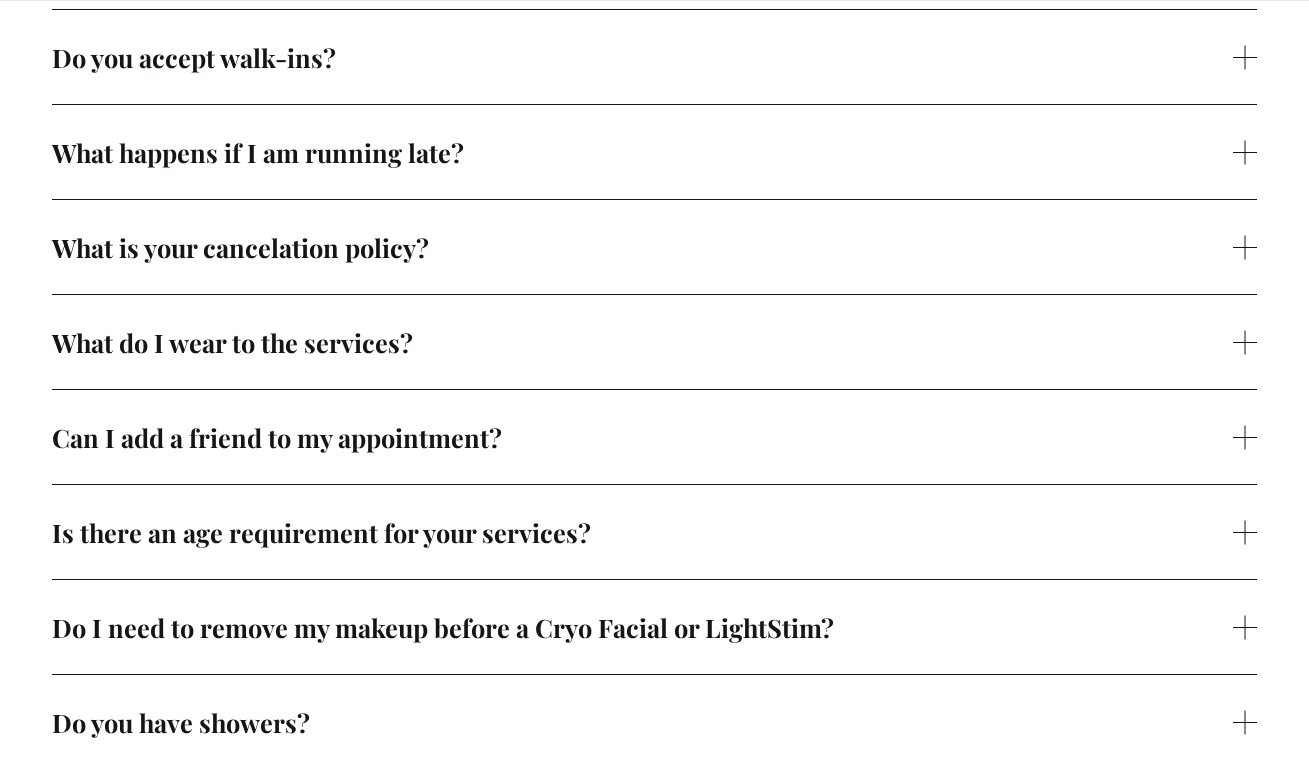 click at bounding box center [1245, 247] 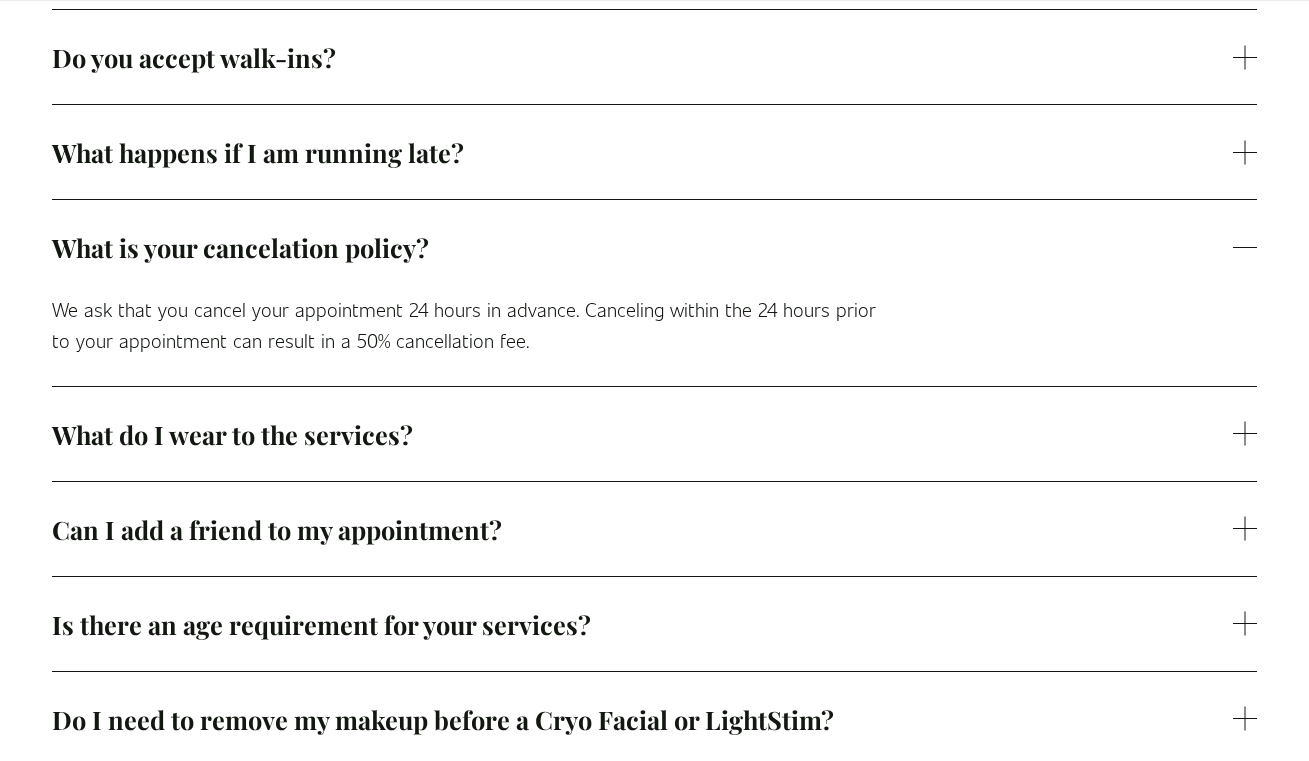 click at bounding box center [1245, 247] 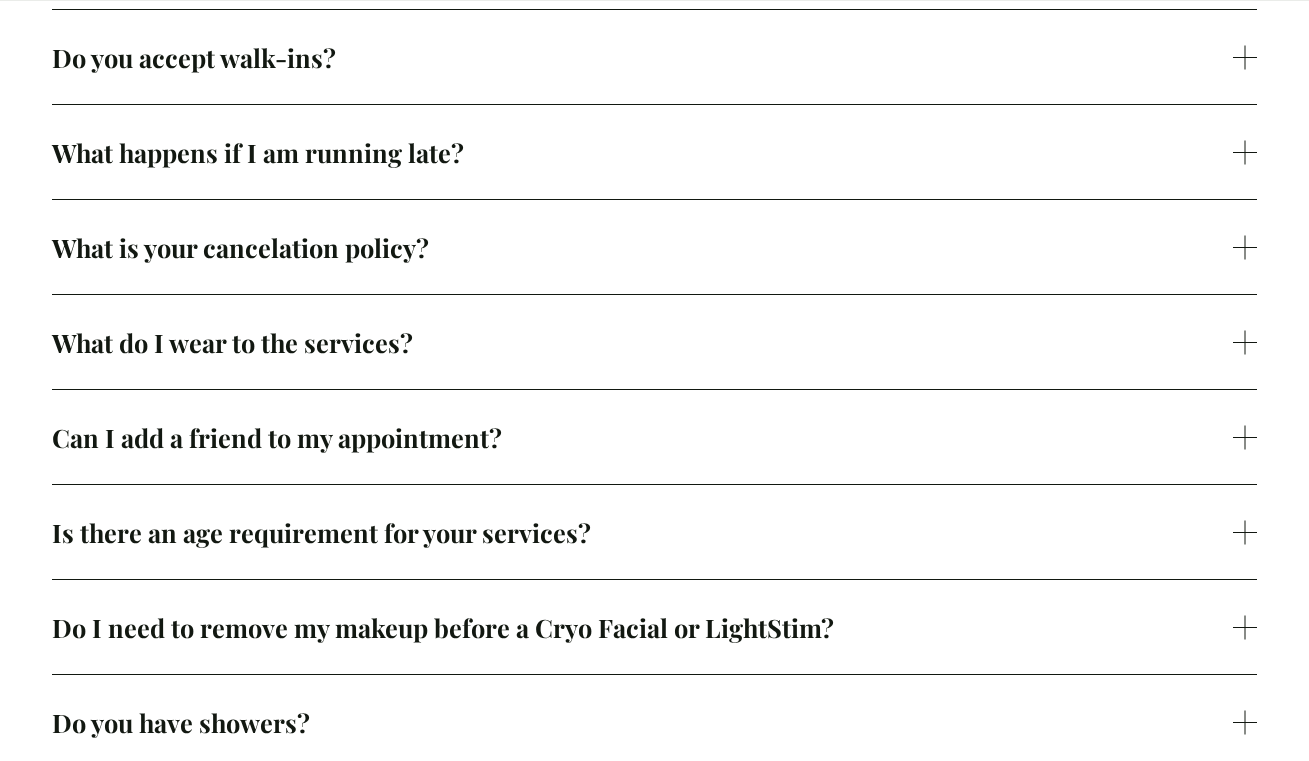 click on "What do I wear to the services?" at bounding box center (654, 342) 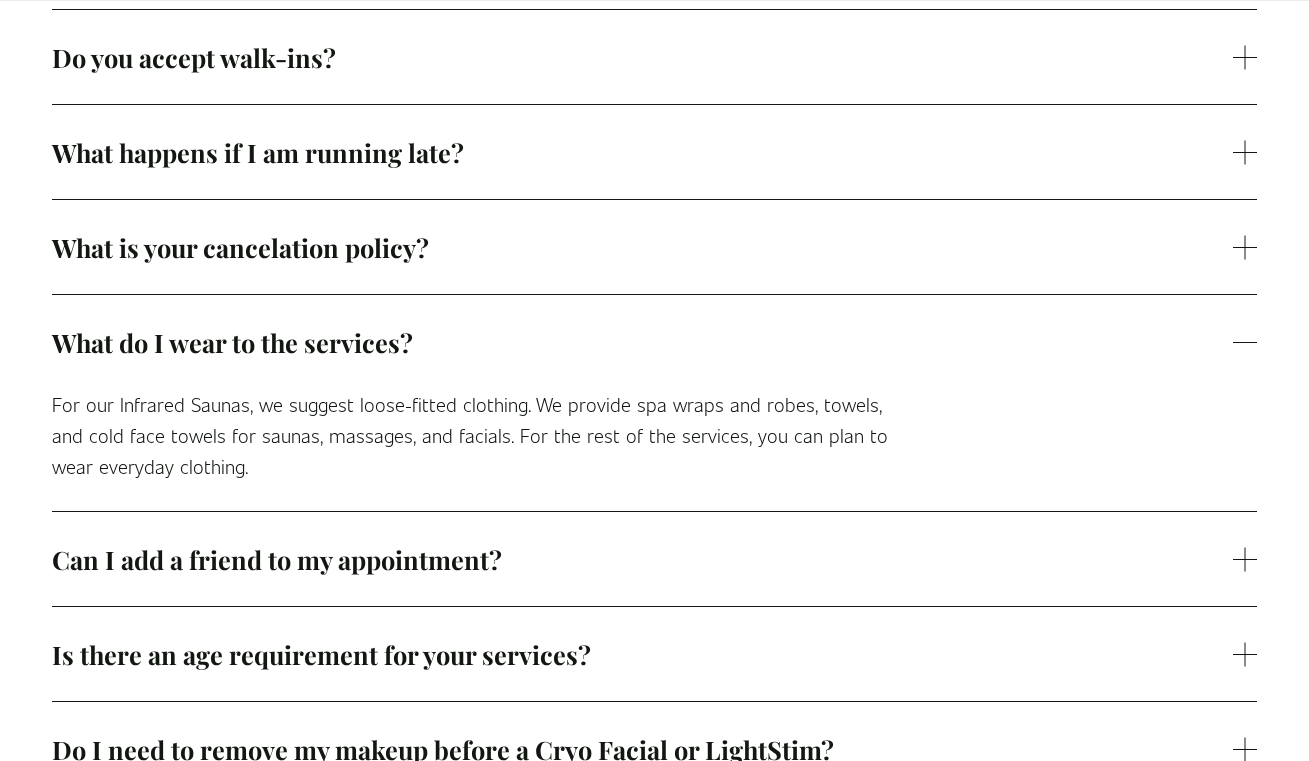 click at bounding box center (1245, 342) 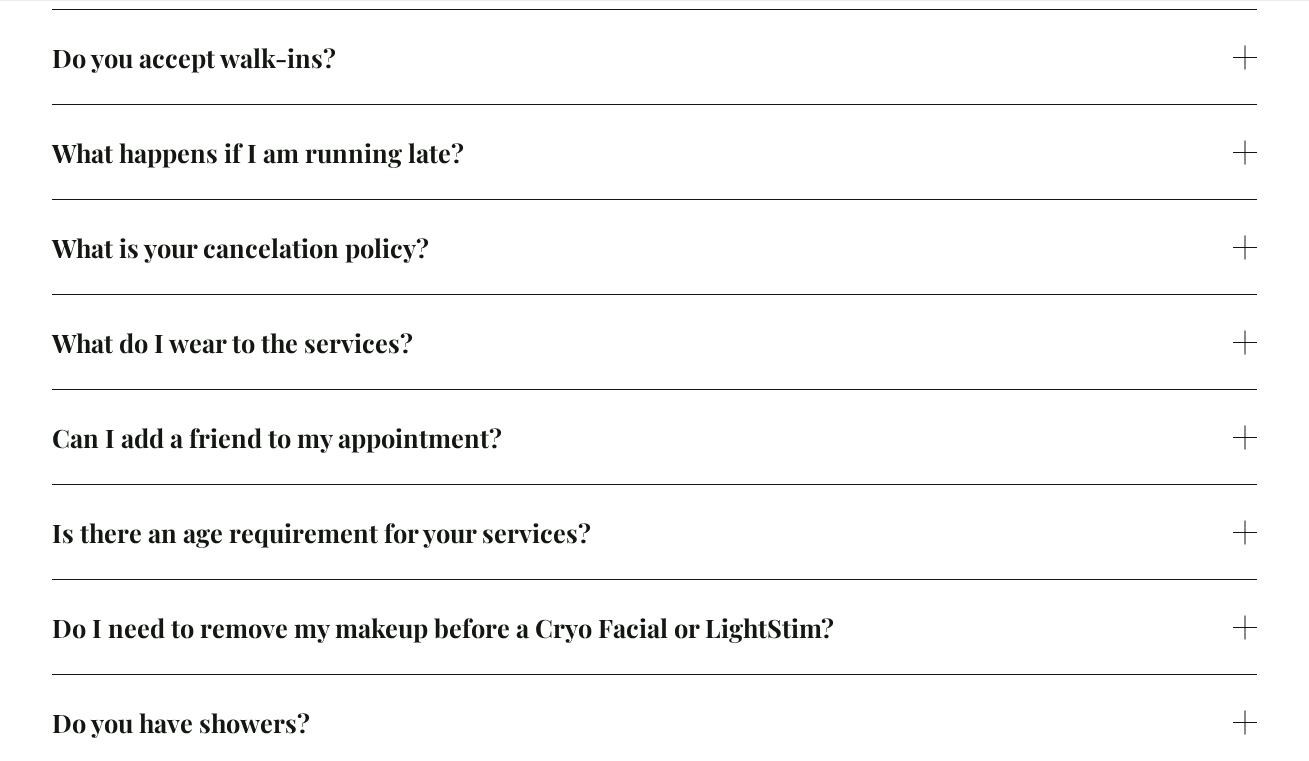 click at bounding box center (1245, 437) 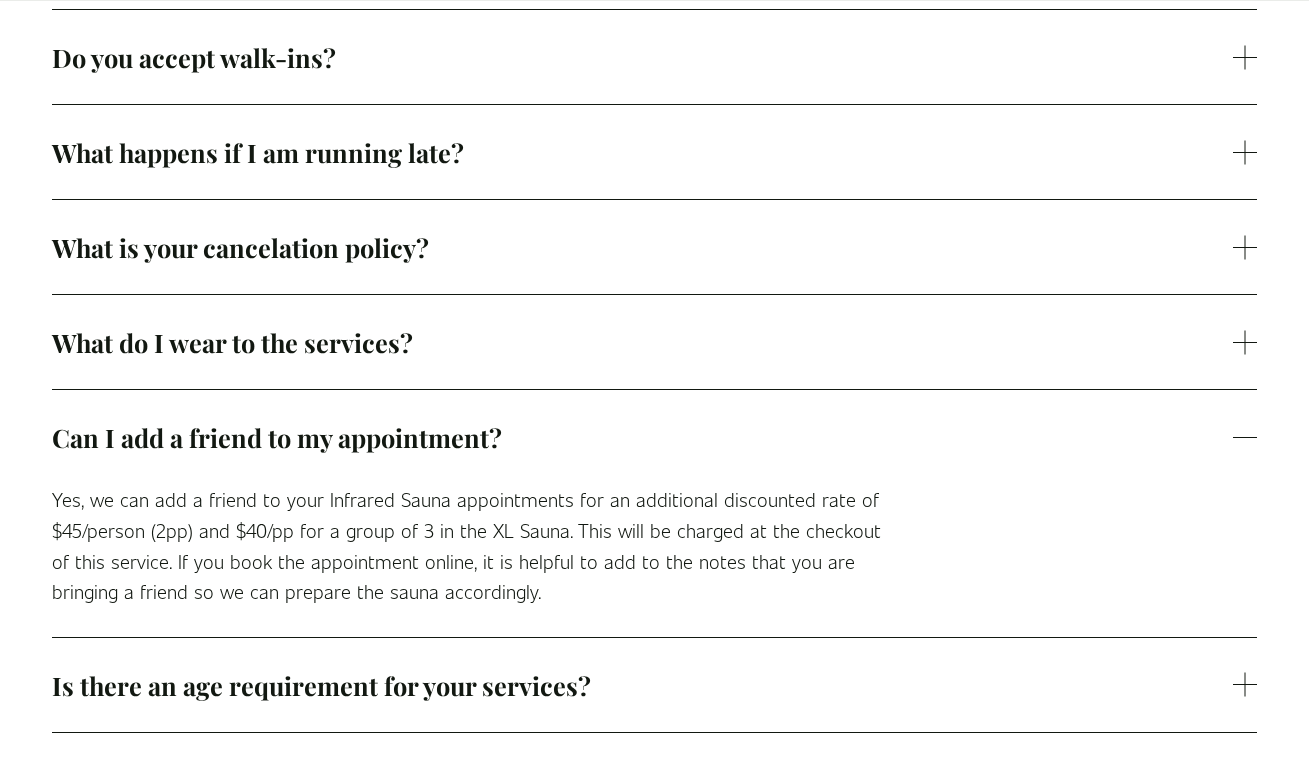 click at bounding box center (1245, 437) 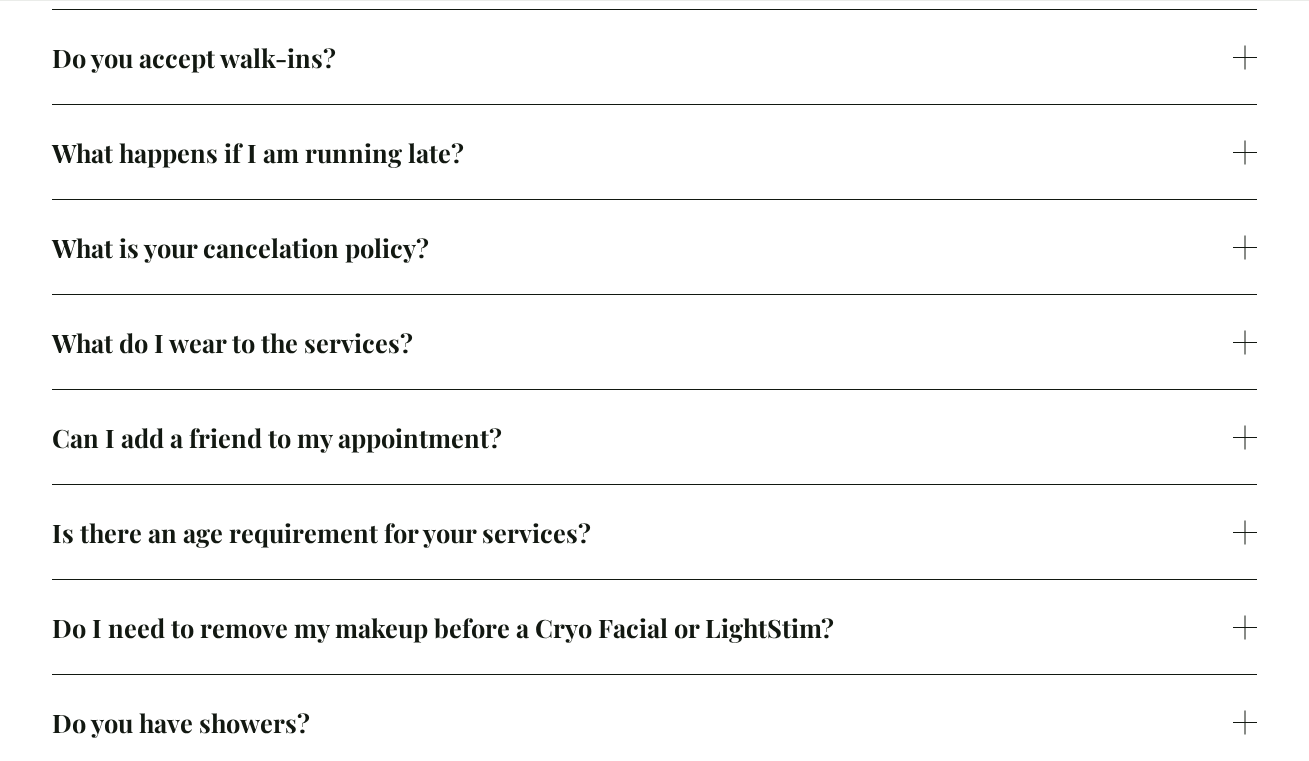 click at bounding box center (1245, 532) 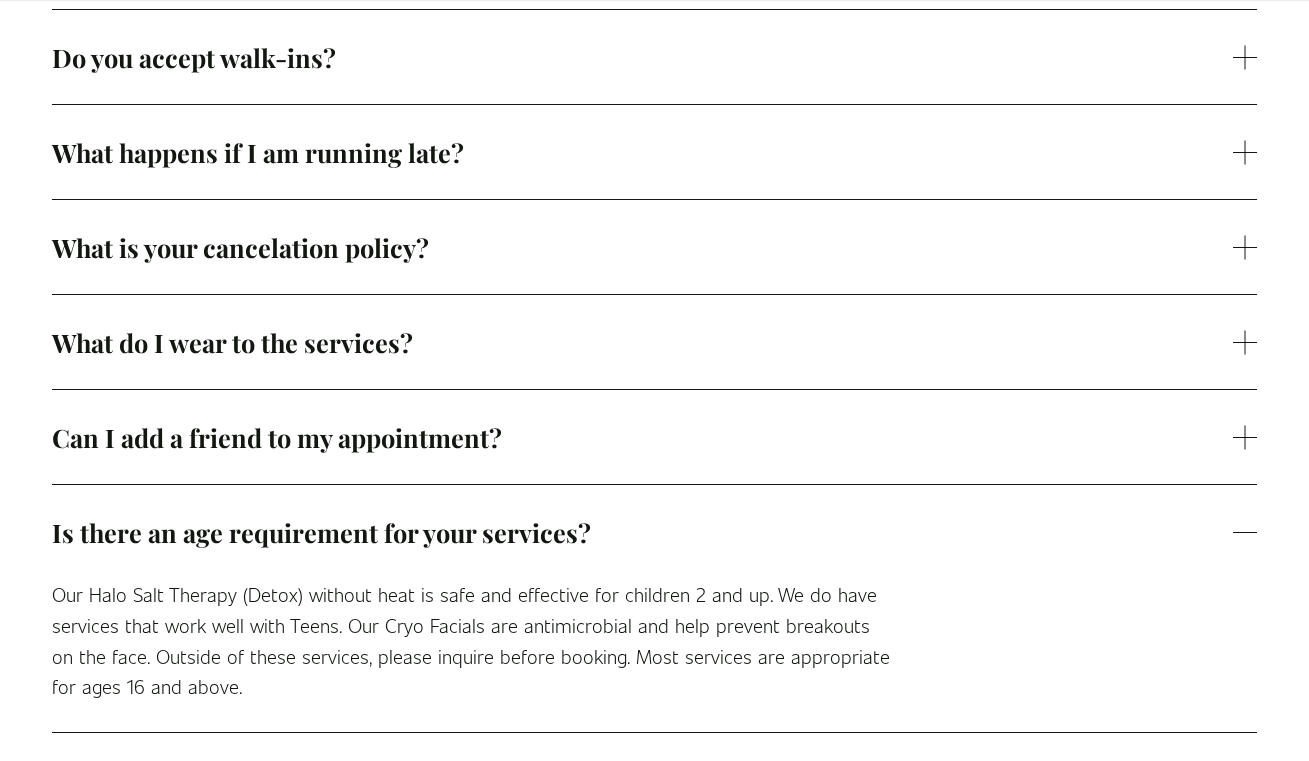 click at bounding box center (1245, 532) 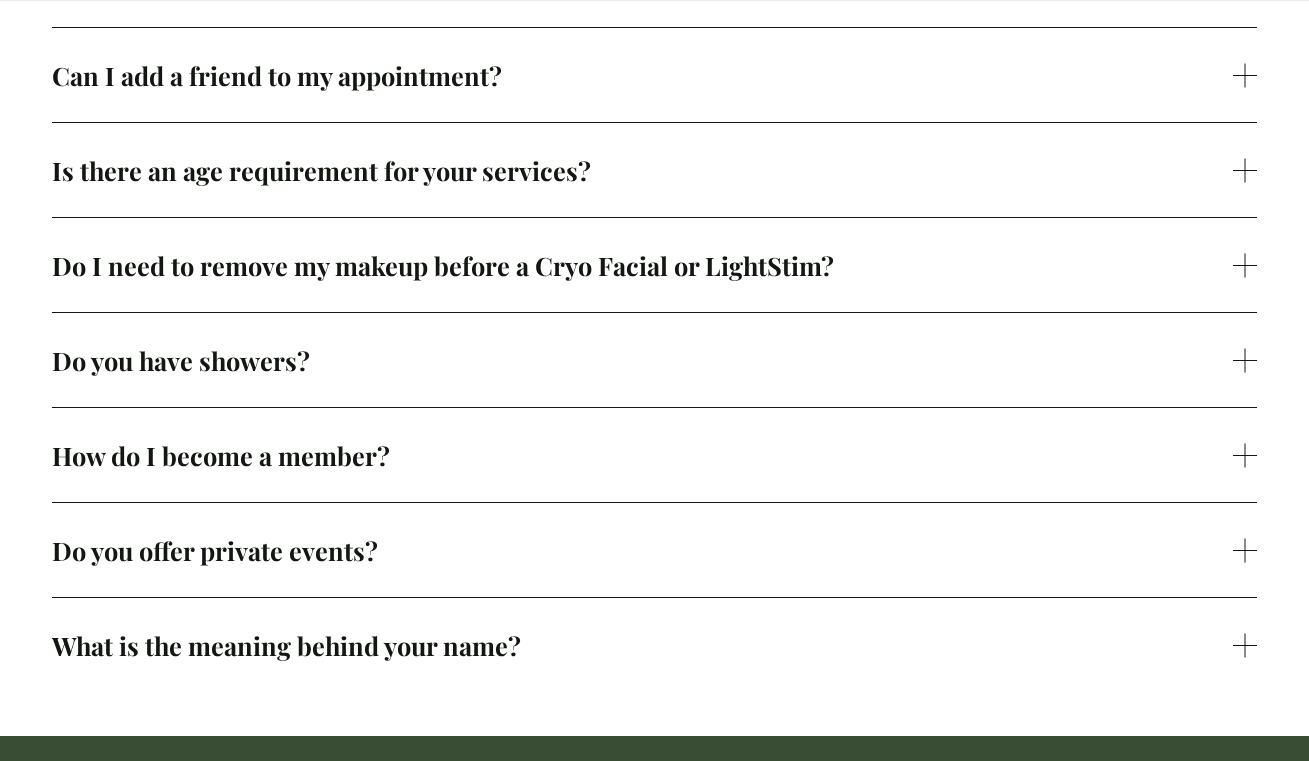 scroll, scrollTop: 1091, scrollLeft: 0, axis: vertical 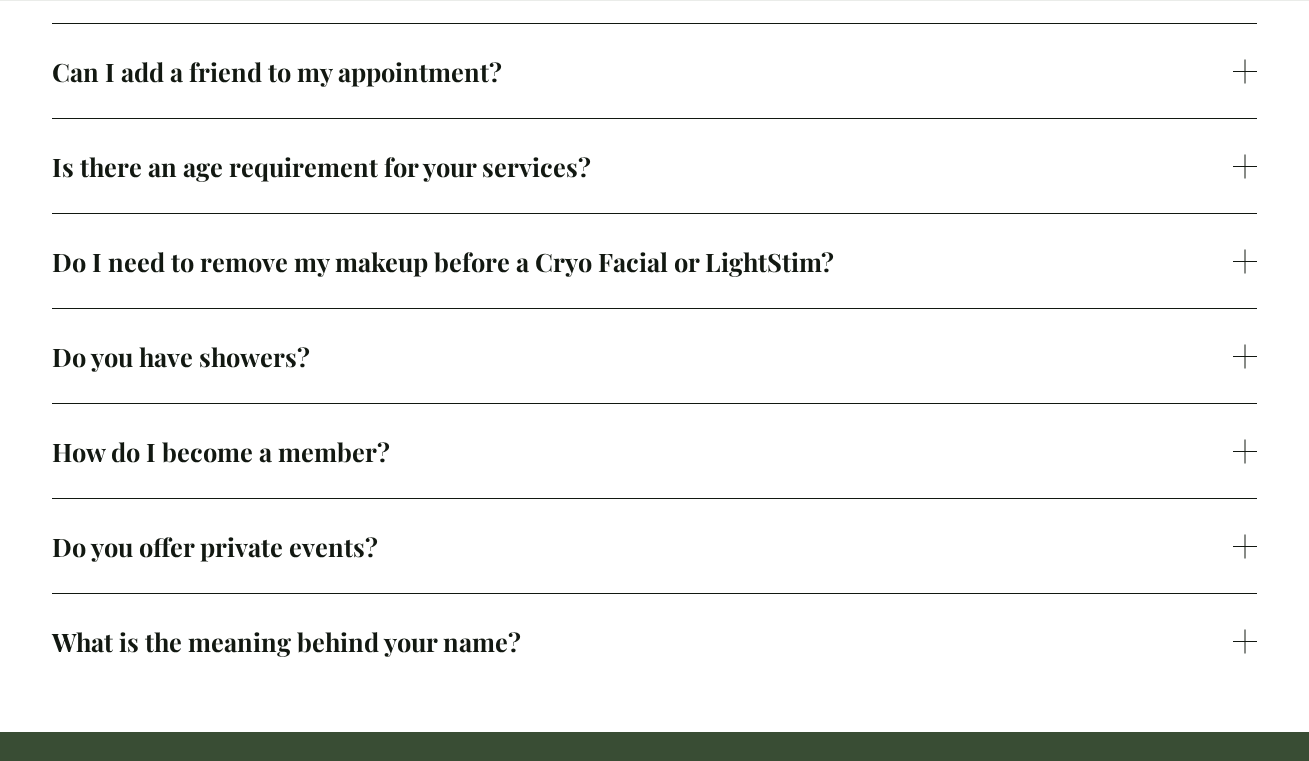 click at bounding box center (1245, 261) 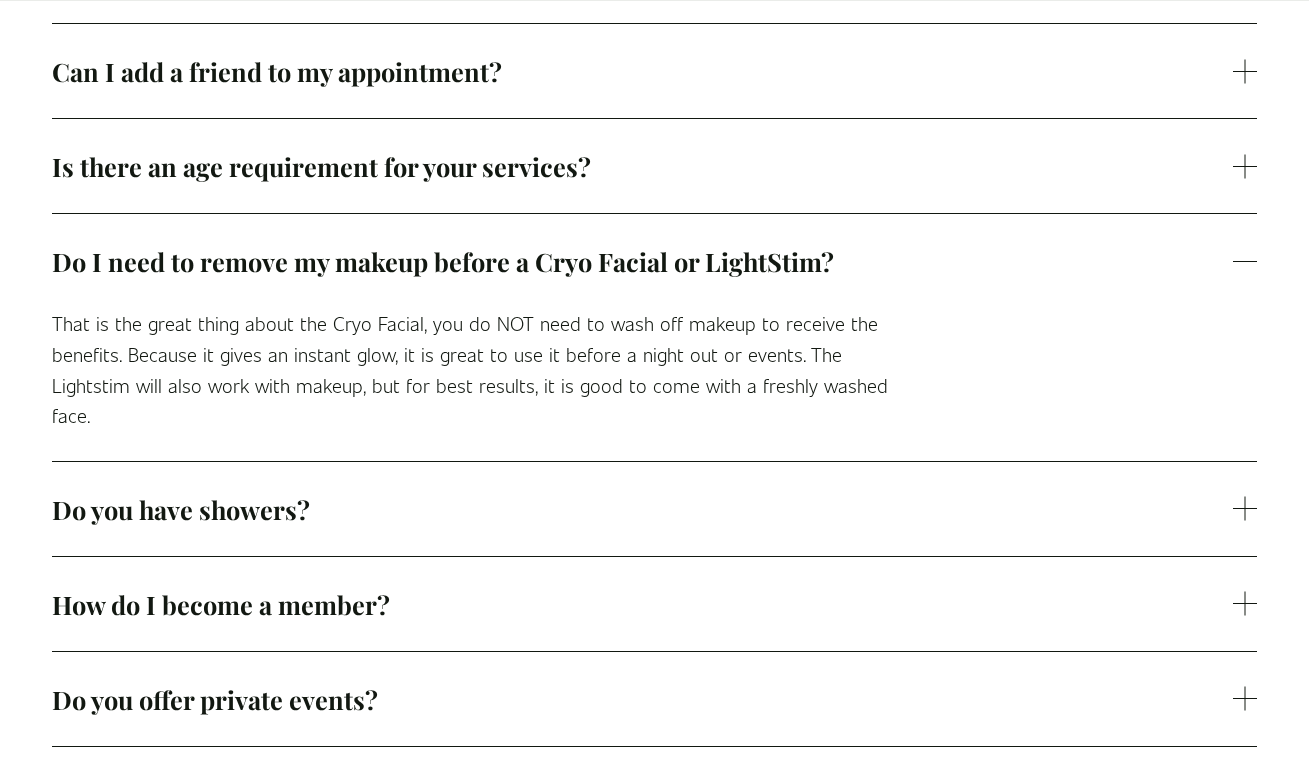 click on "Do I need to remove my makeup before a Cryo Facial or LightStim?" at bounding box center [642, 261] 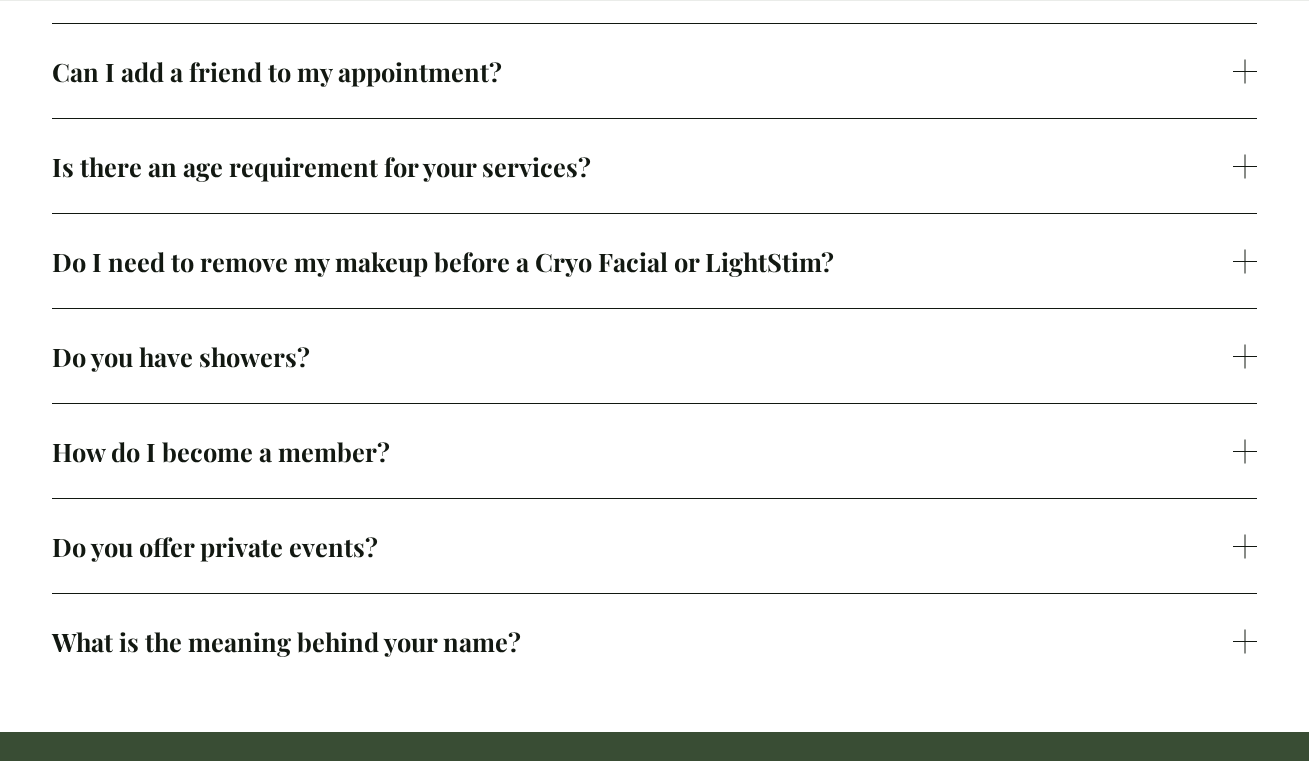 click at bounding box center (1245, 356) 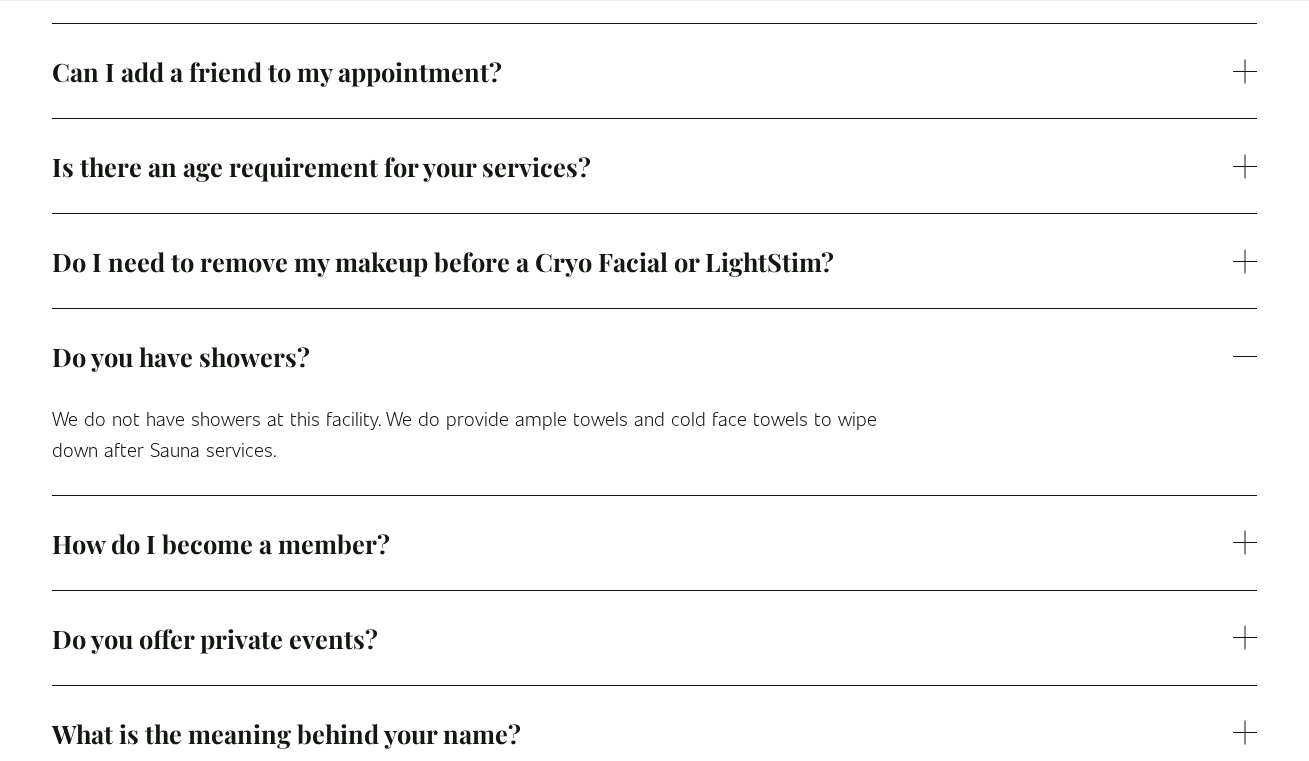 click at bounding box center (1245, 356) 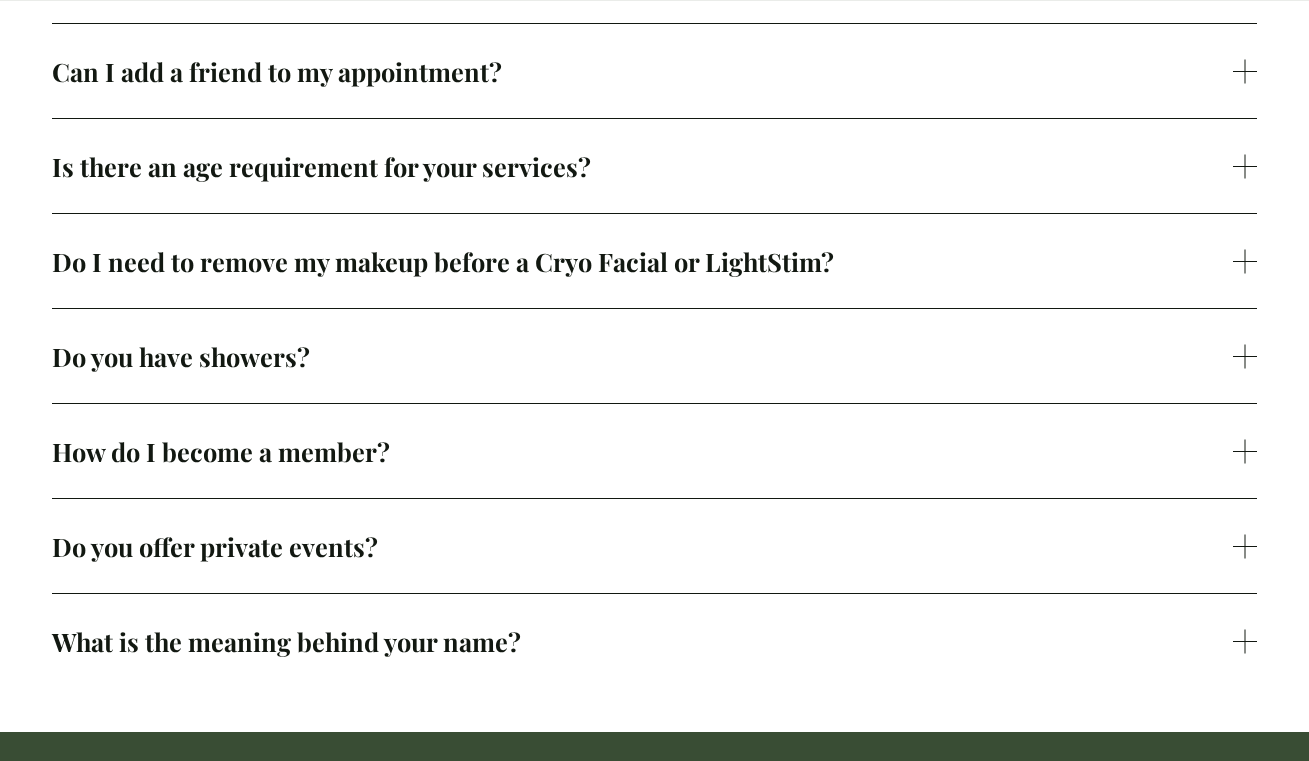 click at bounding box center (1245, 451) 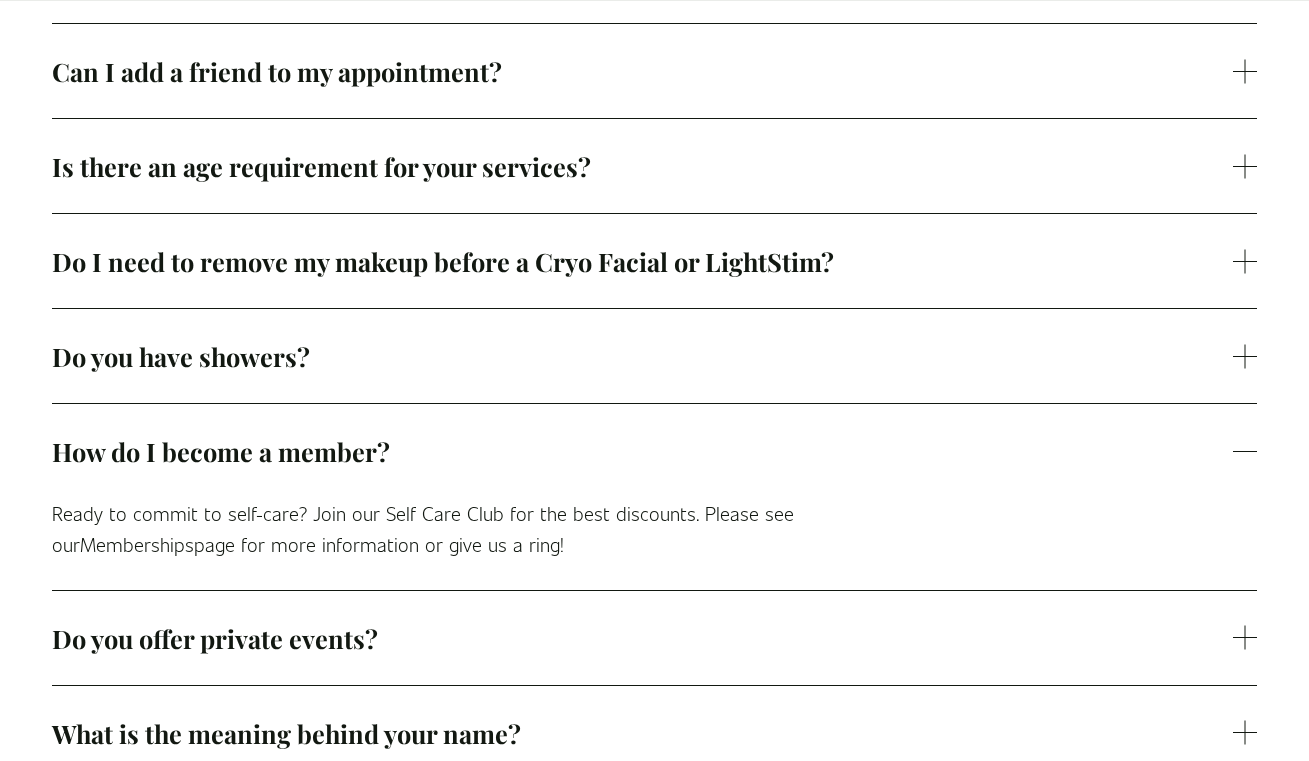click at bounding box center (1245, 451) 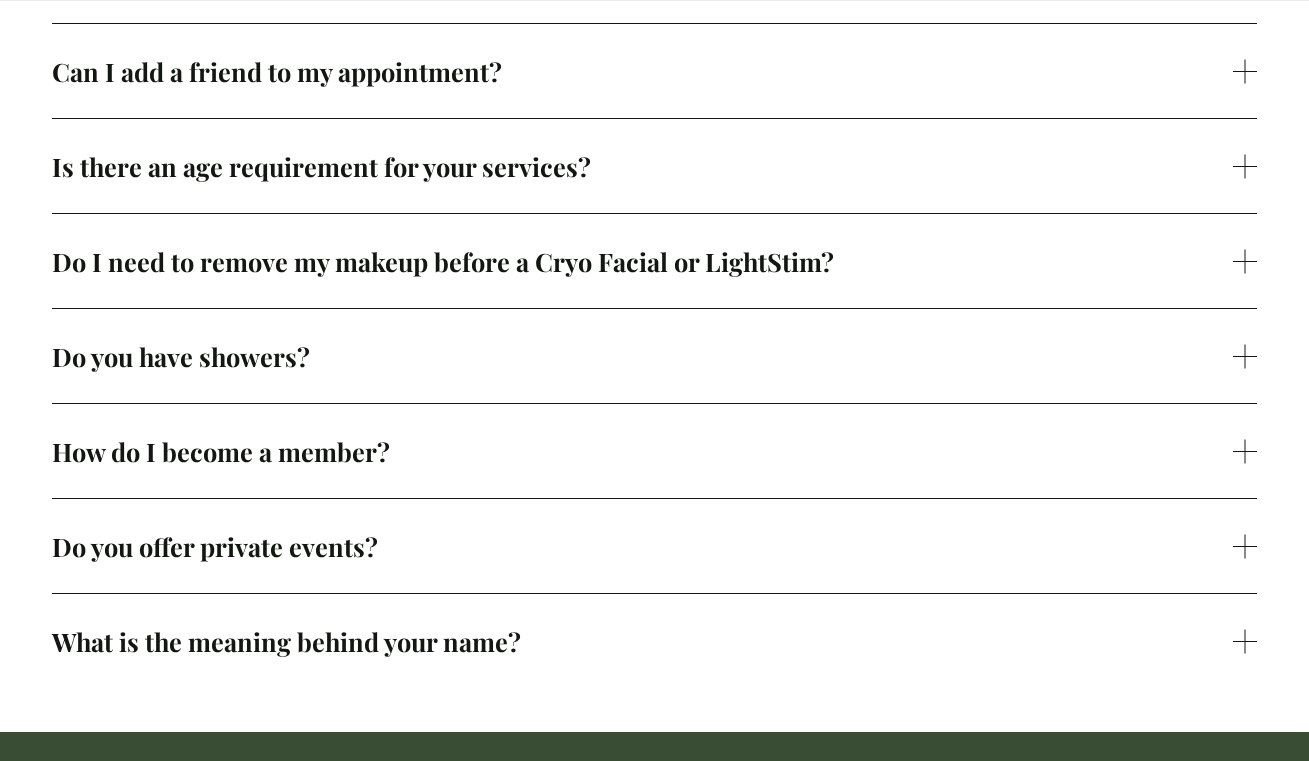 click at bounding box center [1244, 546] 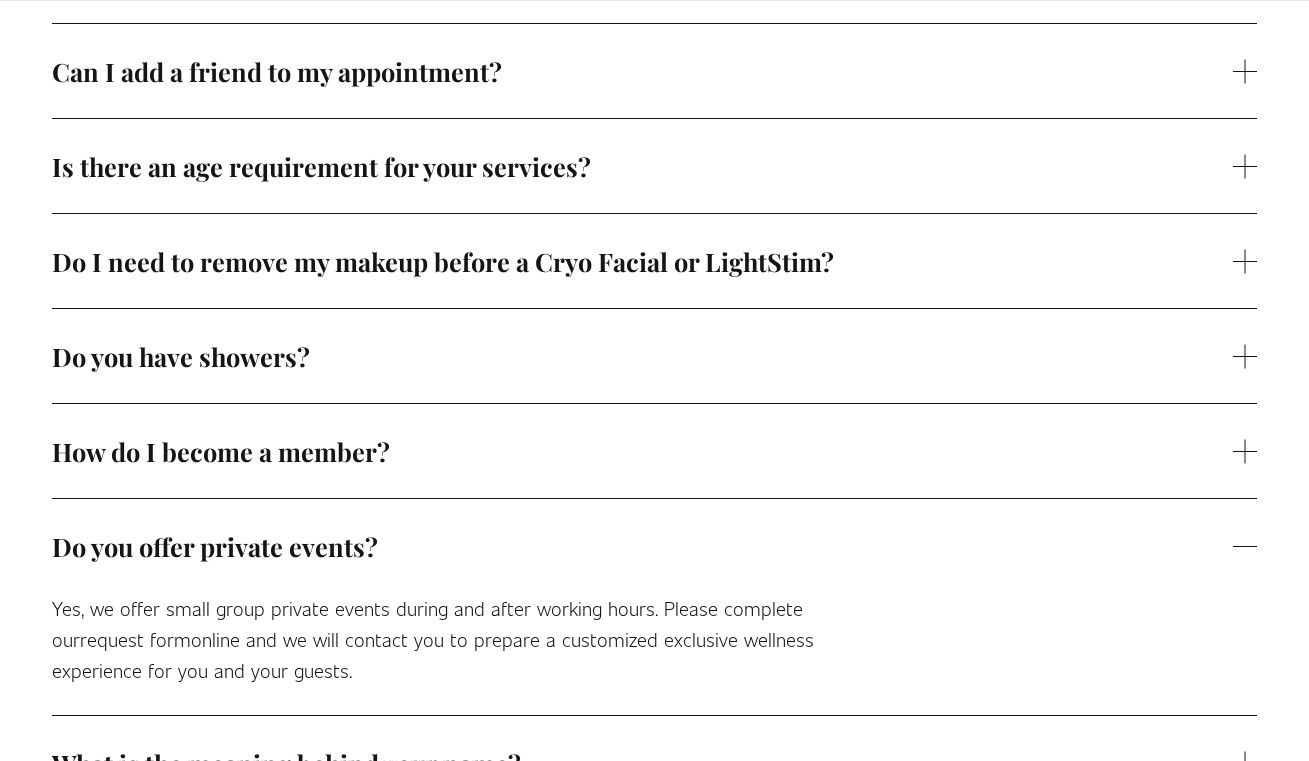 click at bounding box center [1245, 546] 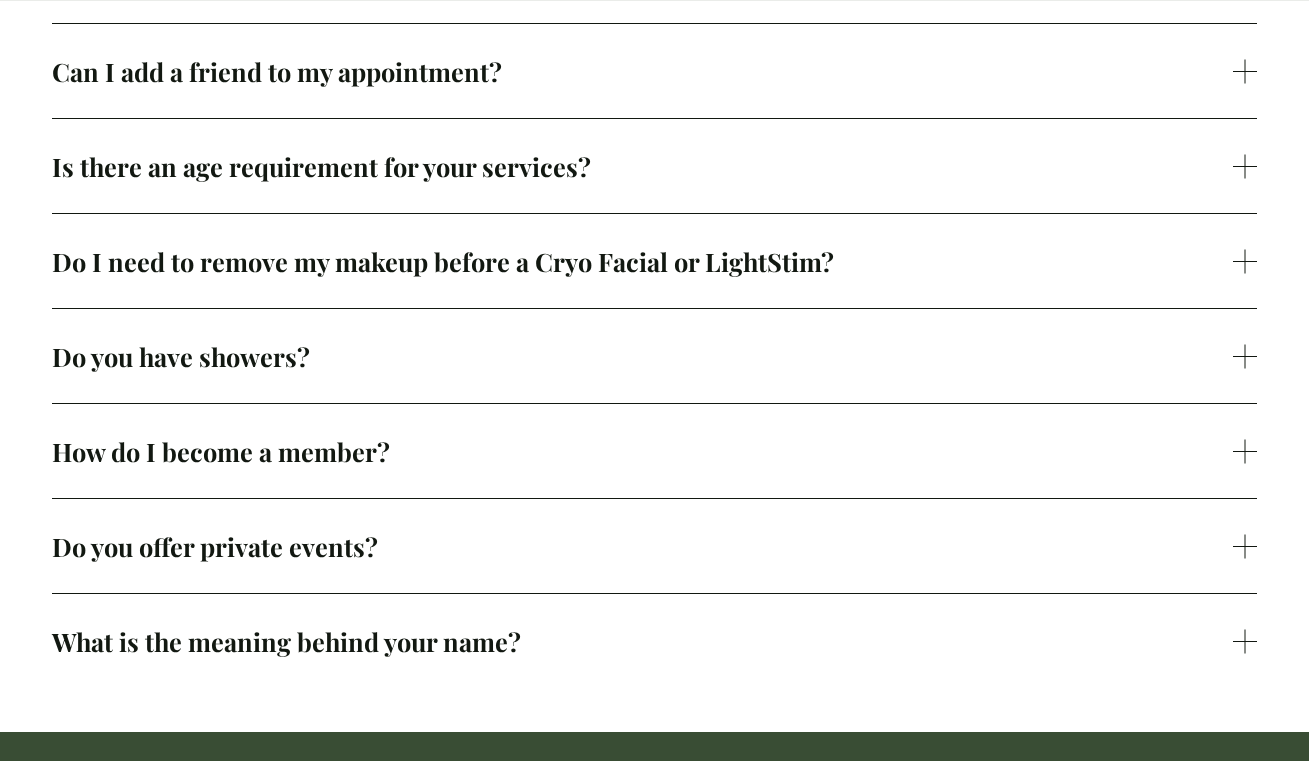 click at bounding box center (1245, 641) 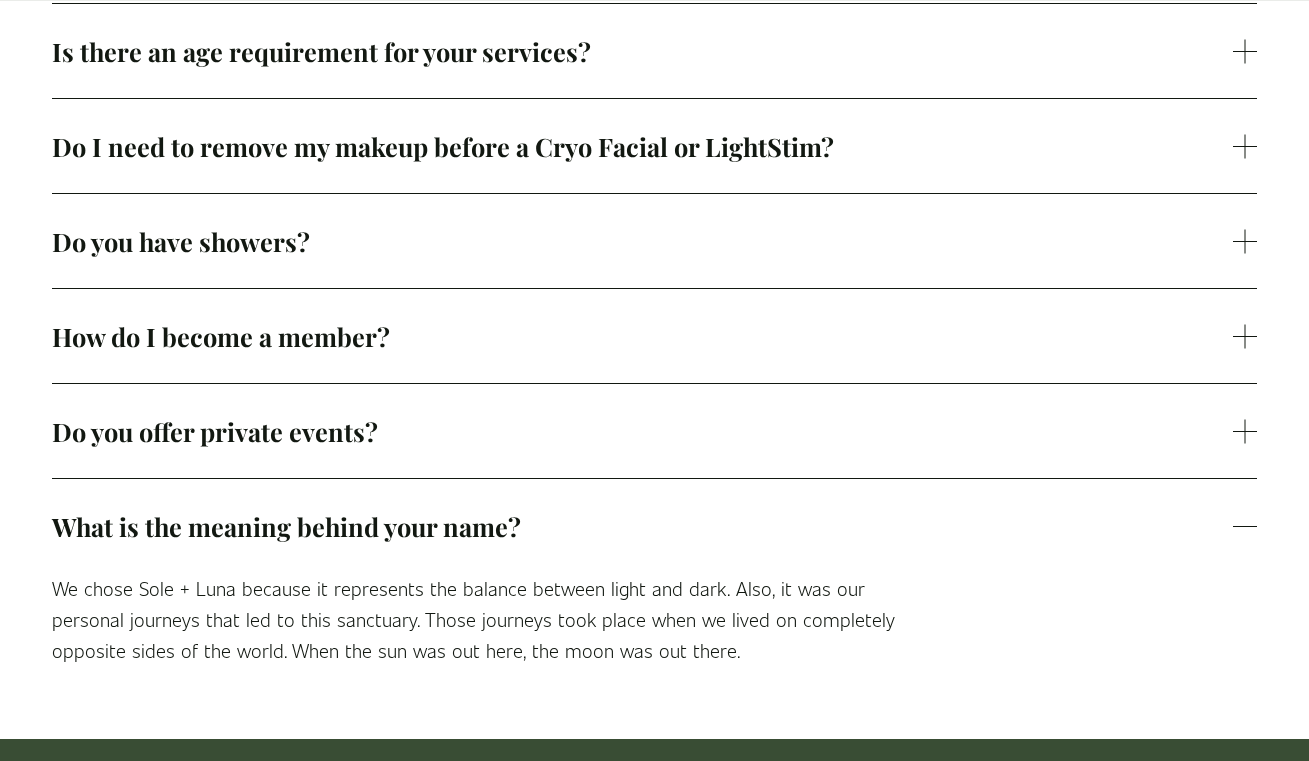 scroll, scrollTop: 1204, scrollLeft: 0, axis: vertical 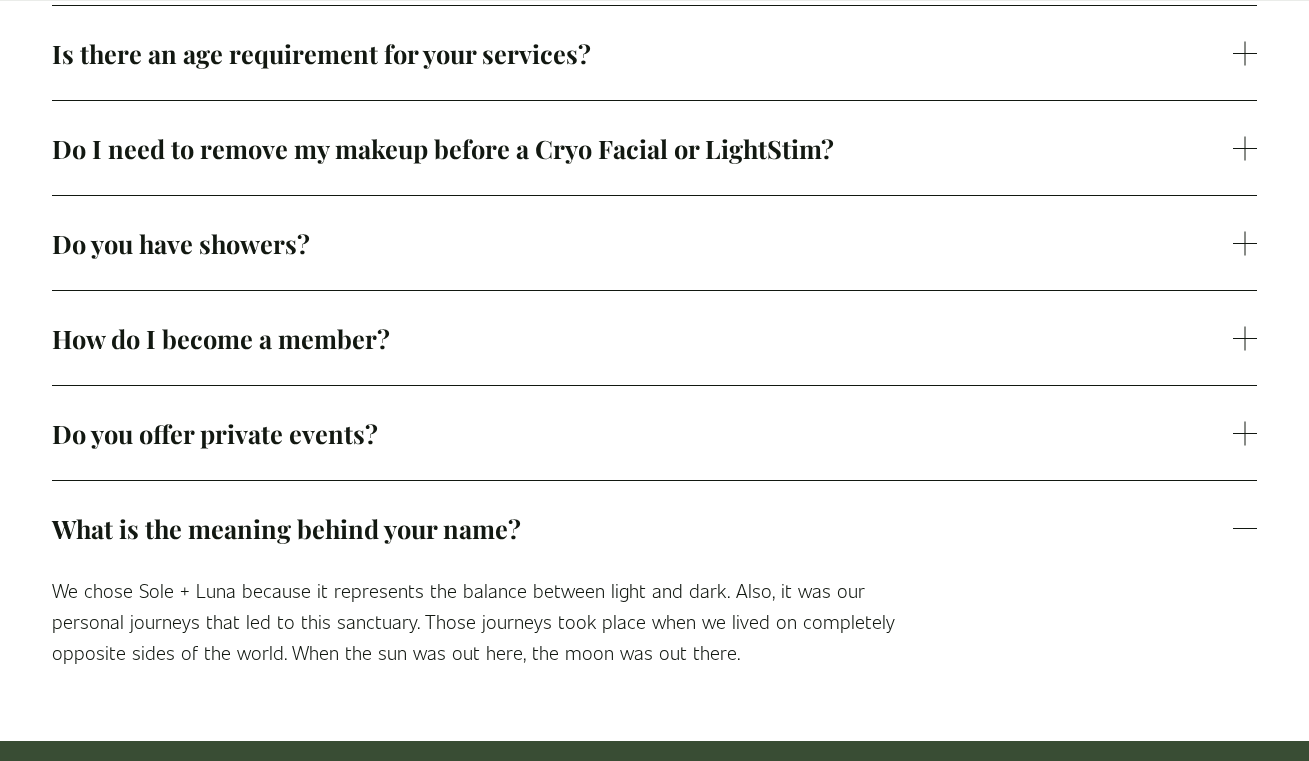 click at bounding box center (1245, 528) 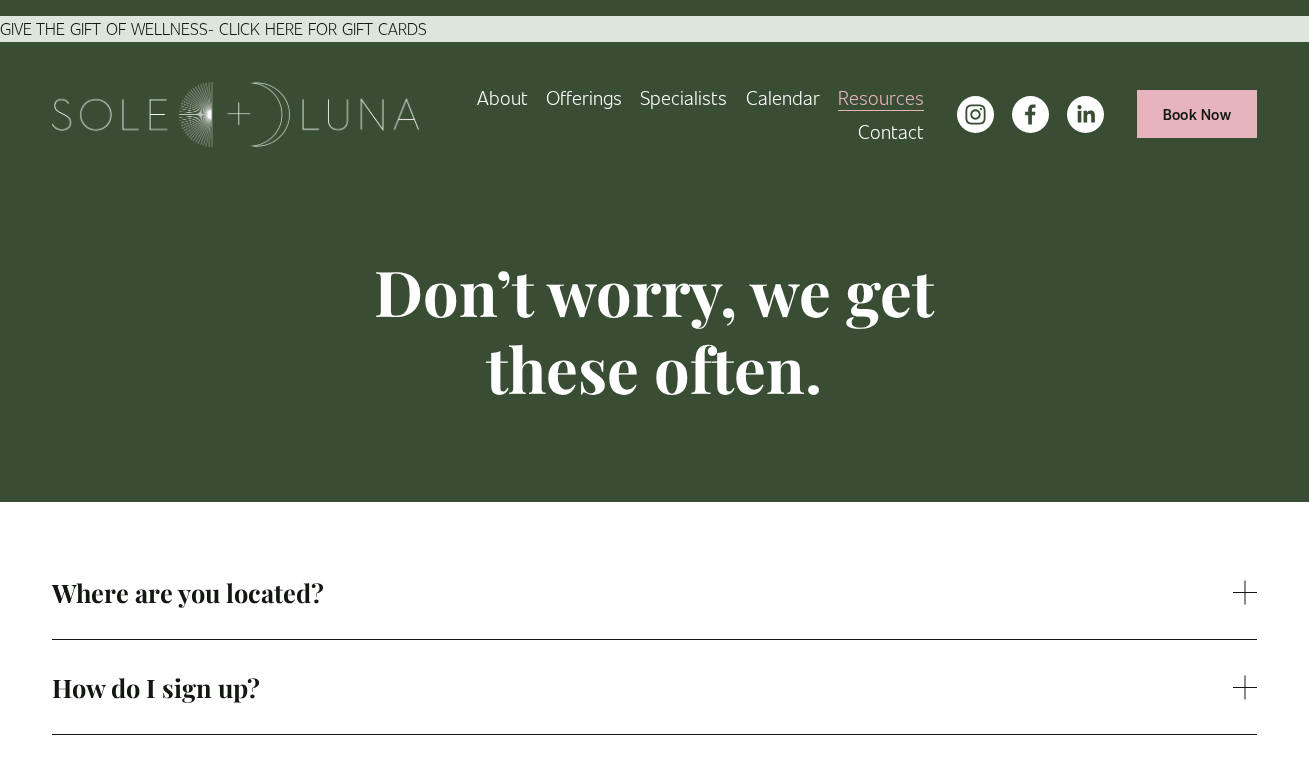 scroll, scrollTop: 0, scrollLeft: 0, axis: both 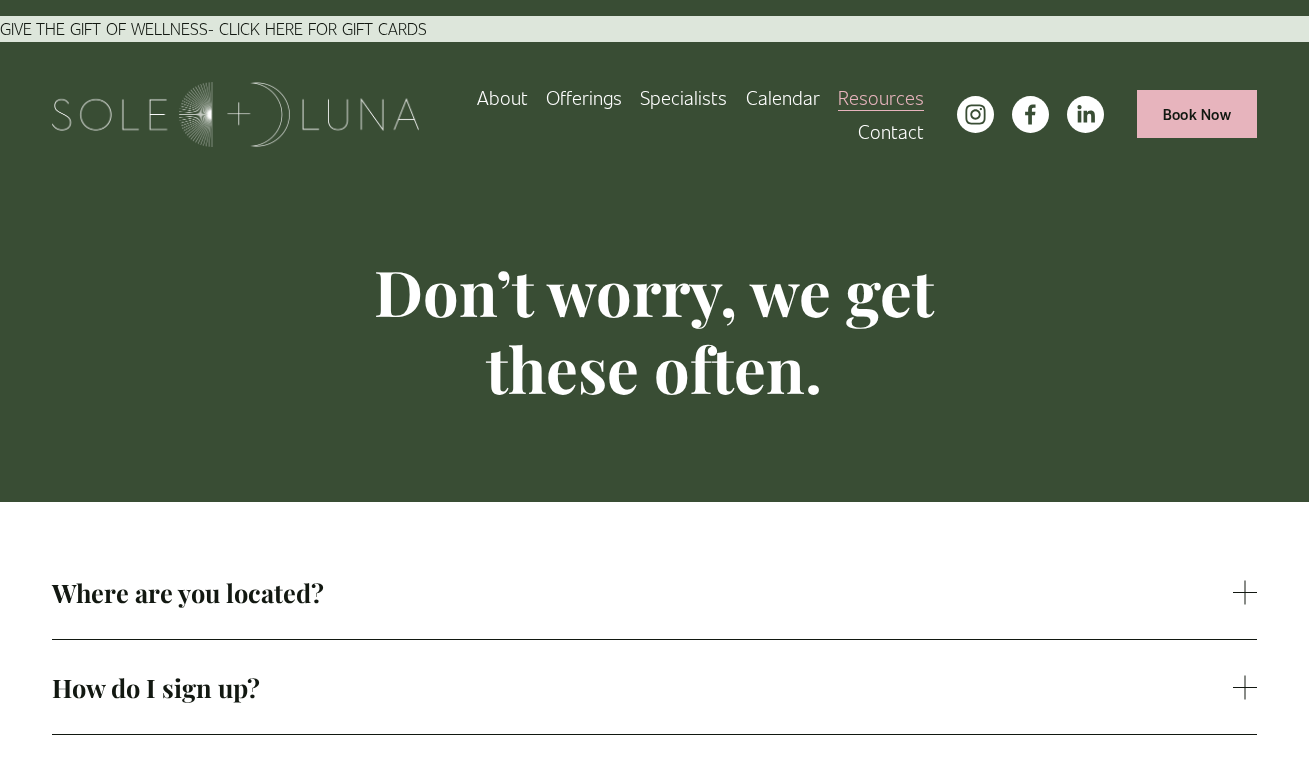 click on "Private Events" at bounding box center [0, 0] 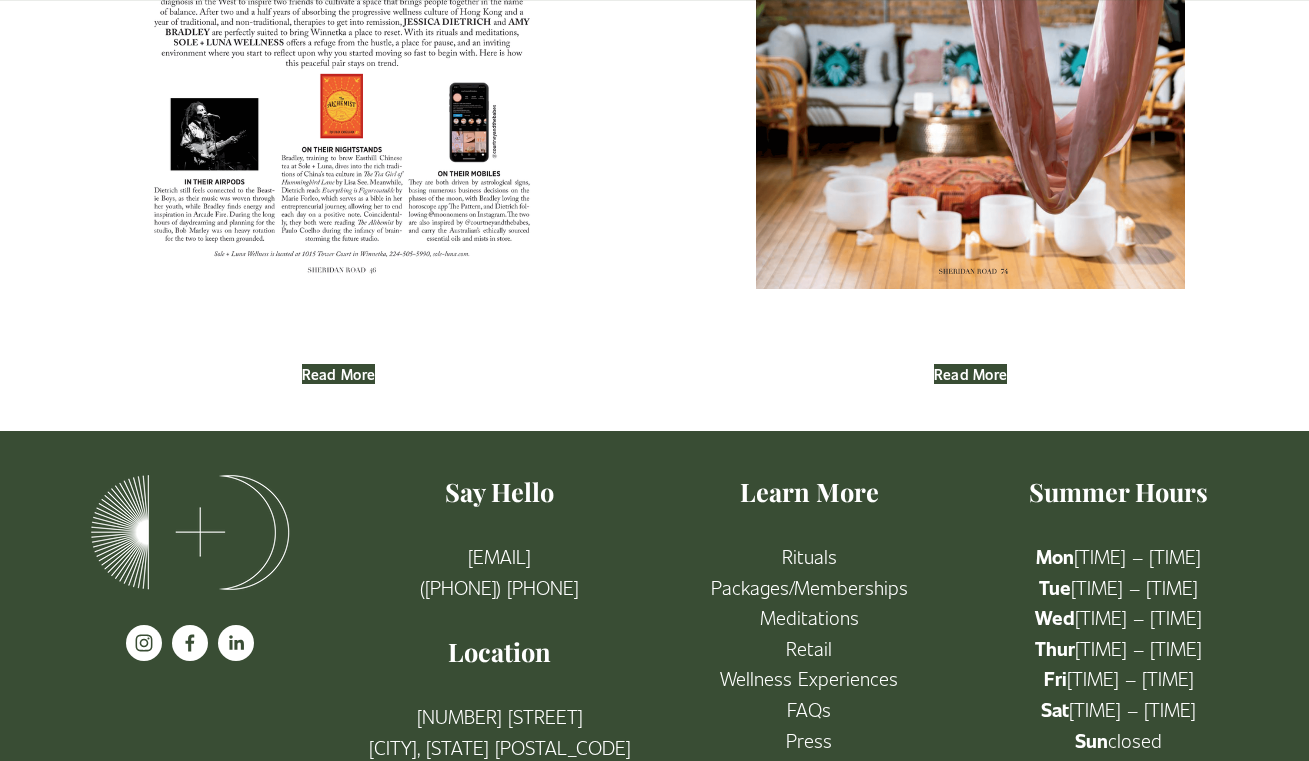 scroll, scrollTop: 835, scrollLeft: 0, axis: vertical 